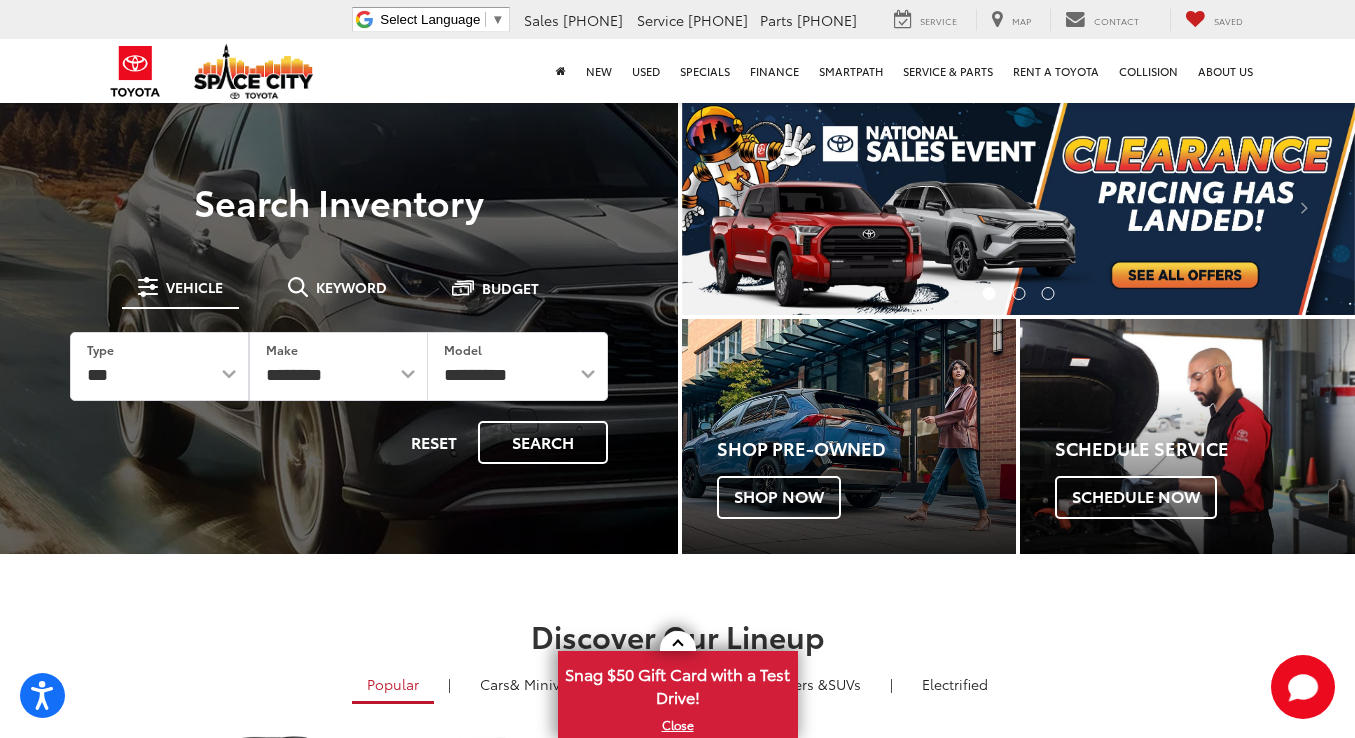 scroll, scrollTop: 0, scrollLeft: 0, axis: both 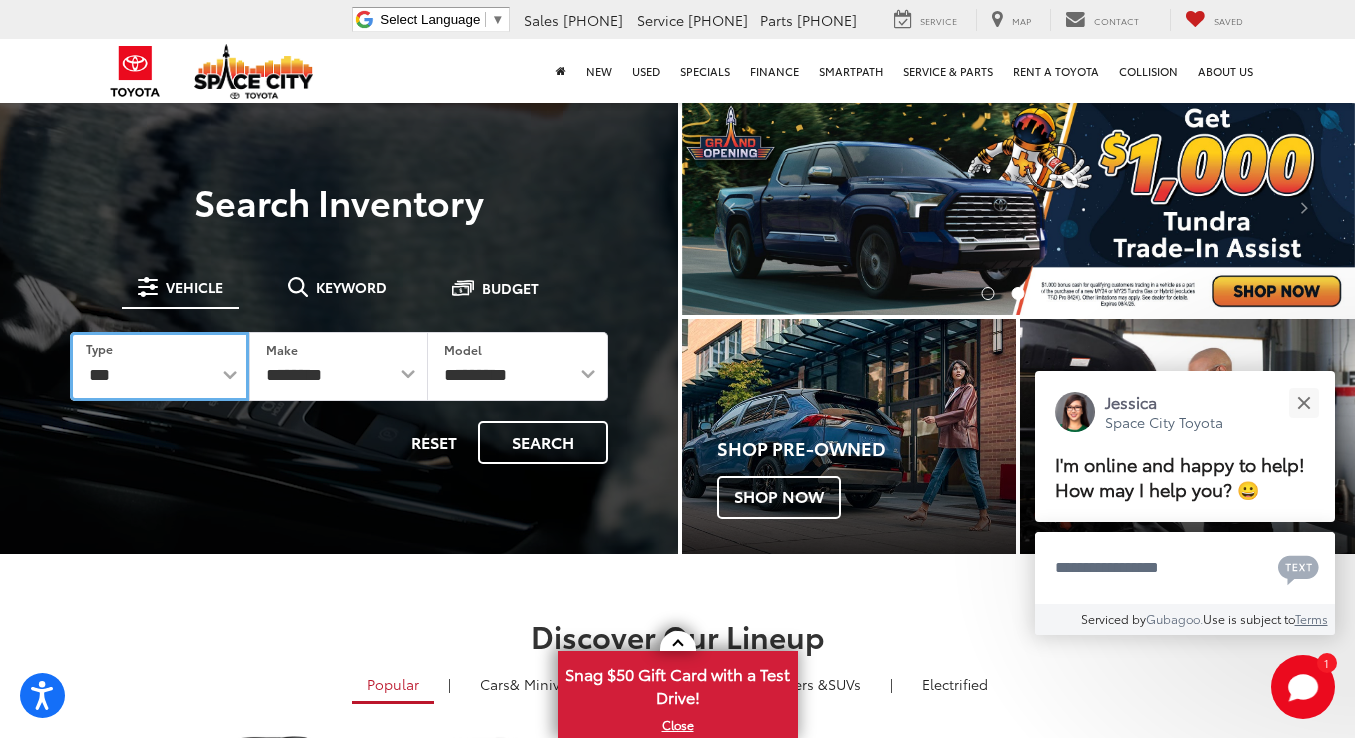 select on "******" 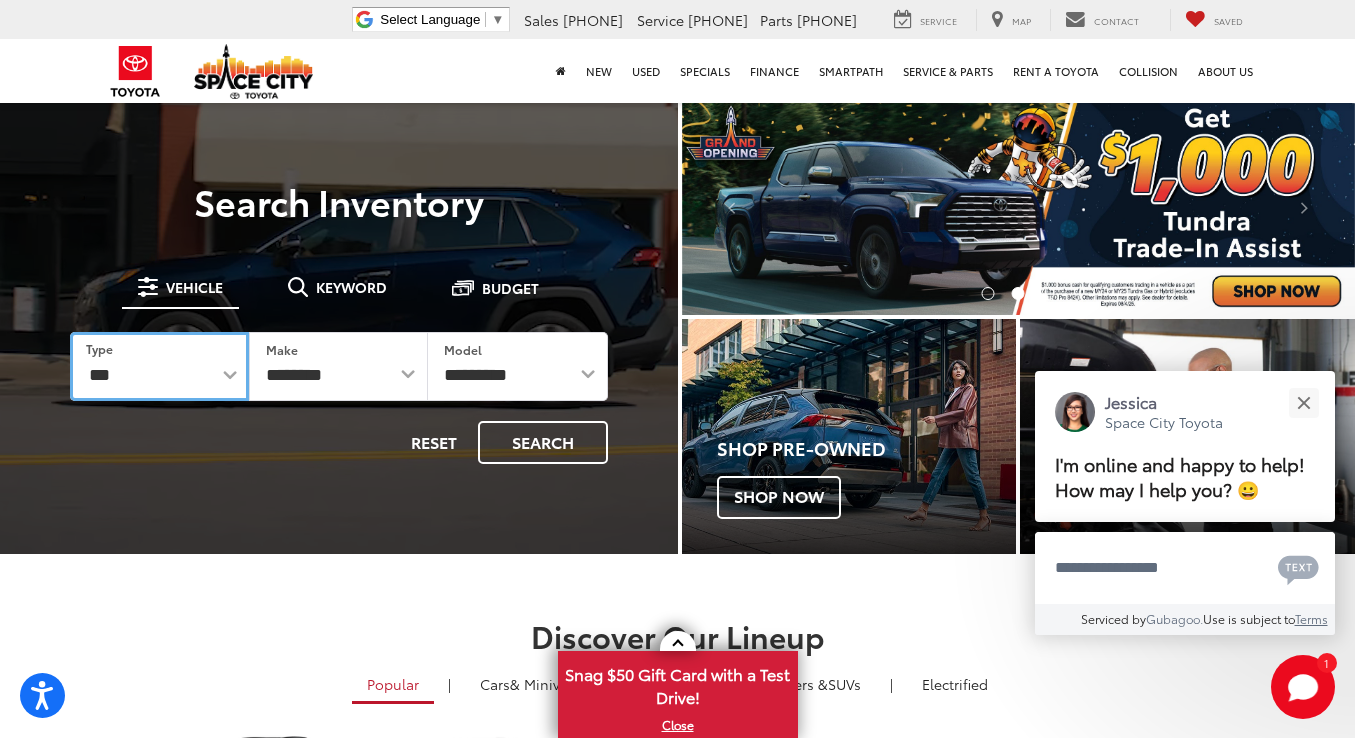 select on "******" 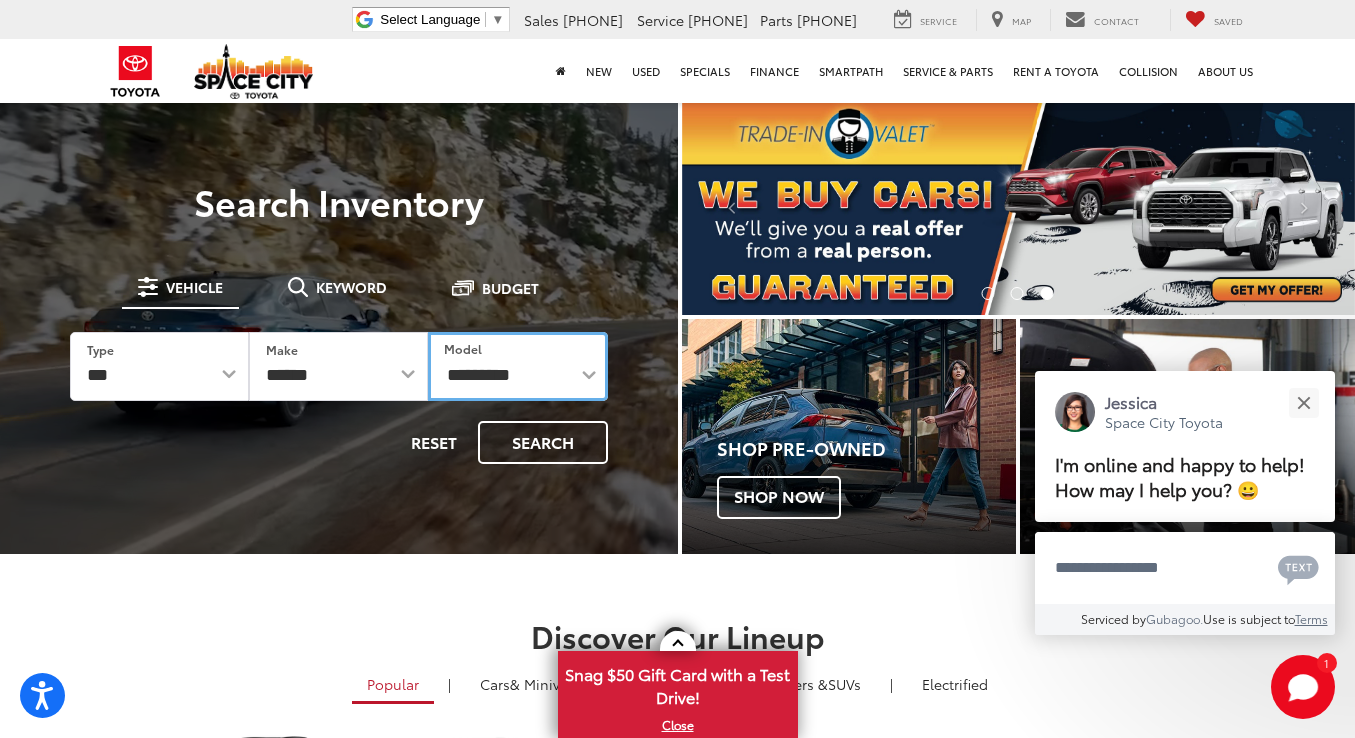 select on "*****" 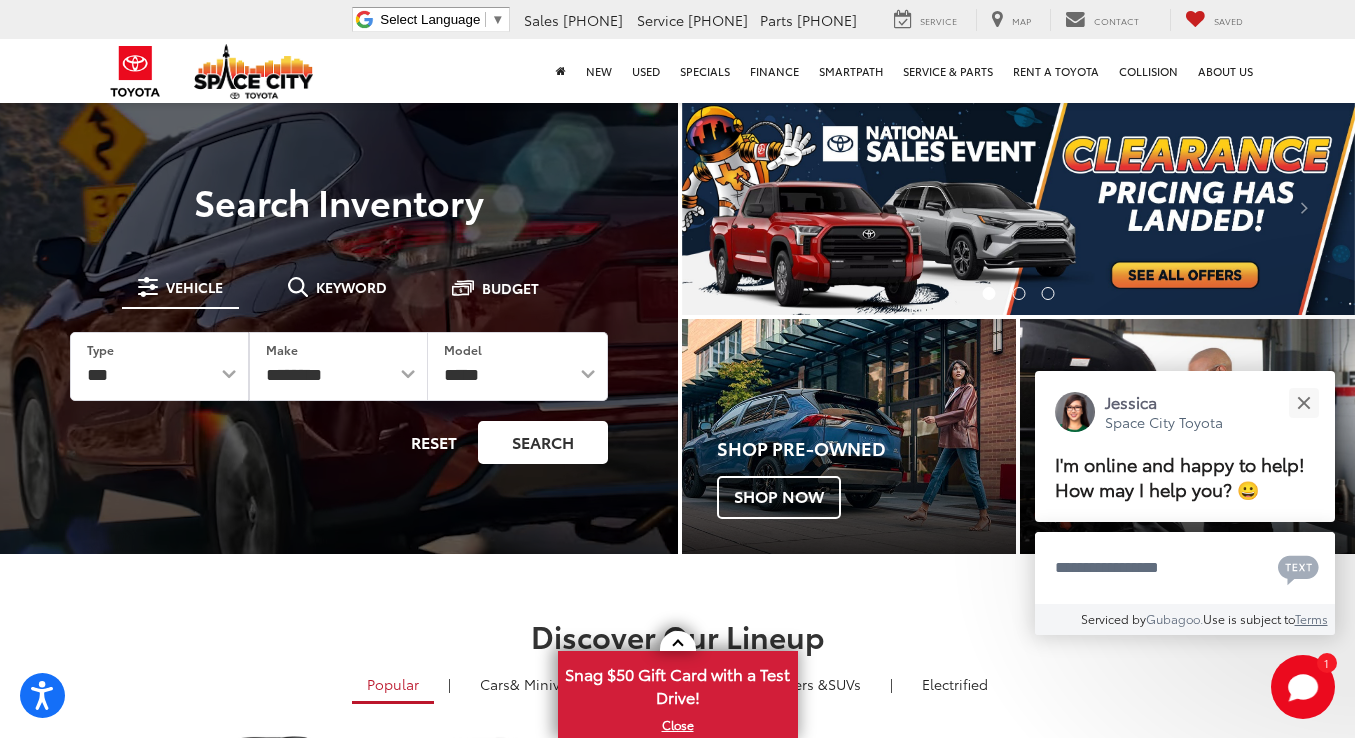 click on "Search" at bounding box center [543, 442] 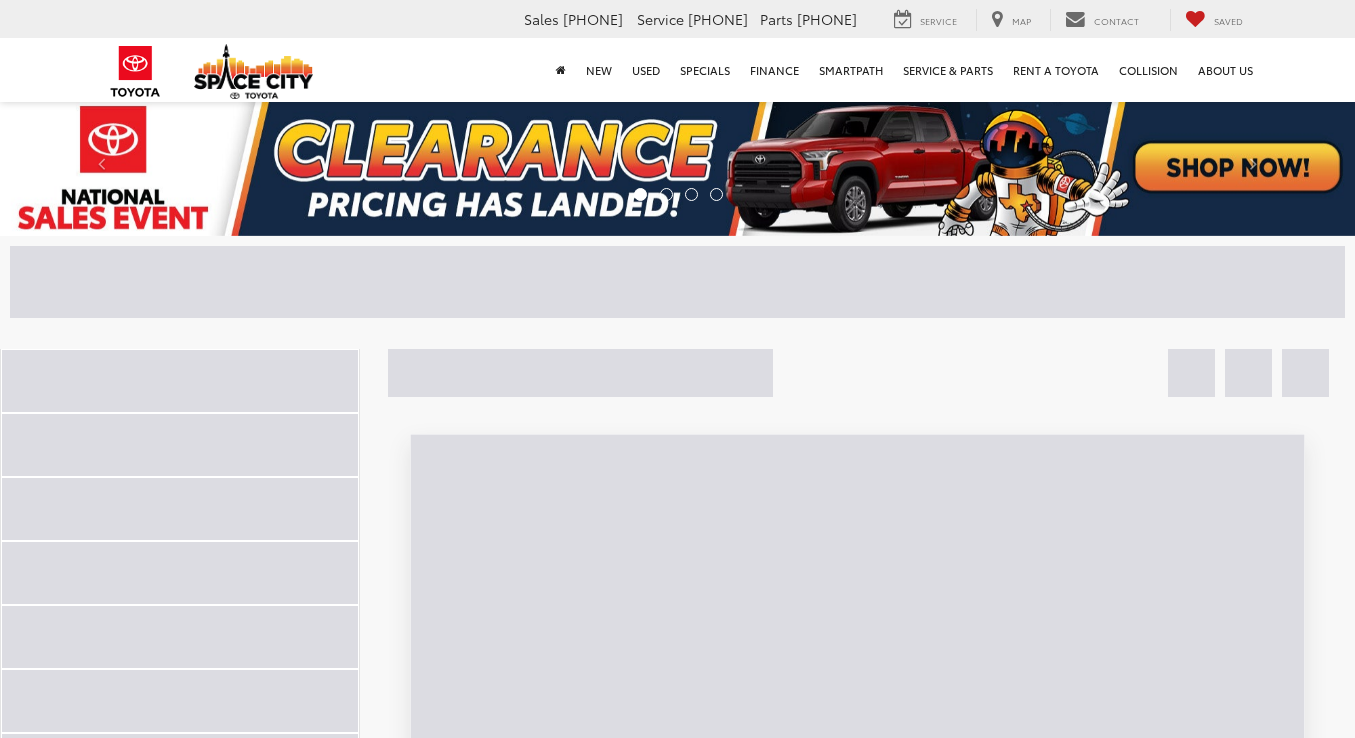 scroll, scrollTop: 0, scrollLeft: 0, axis: both 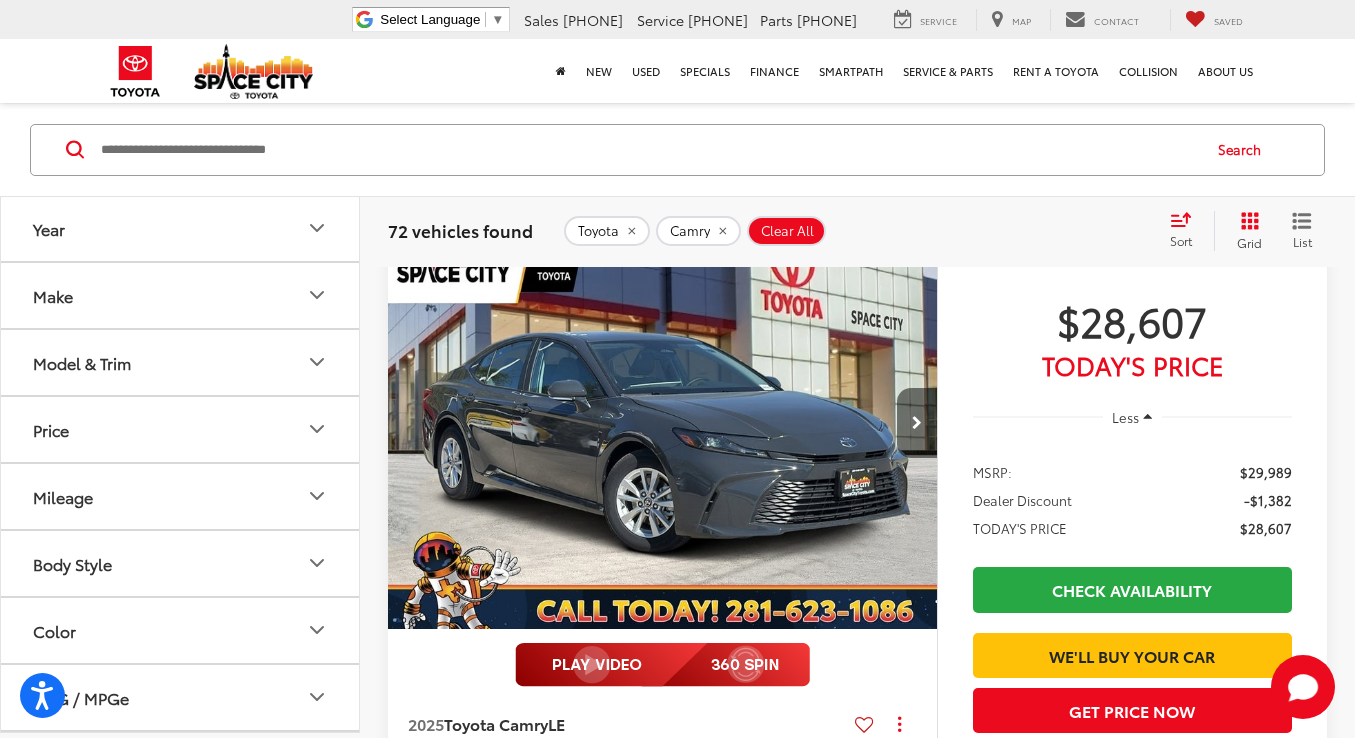 click at bounding box center [917, 423] 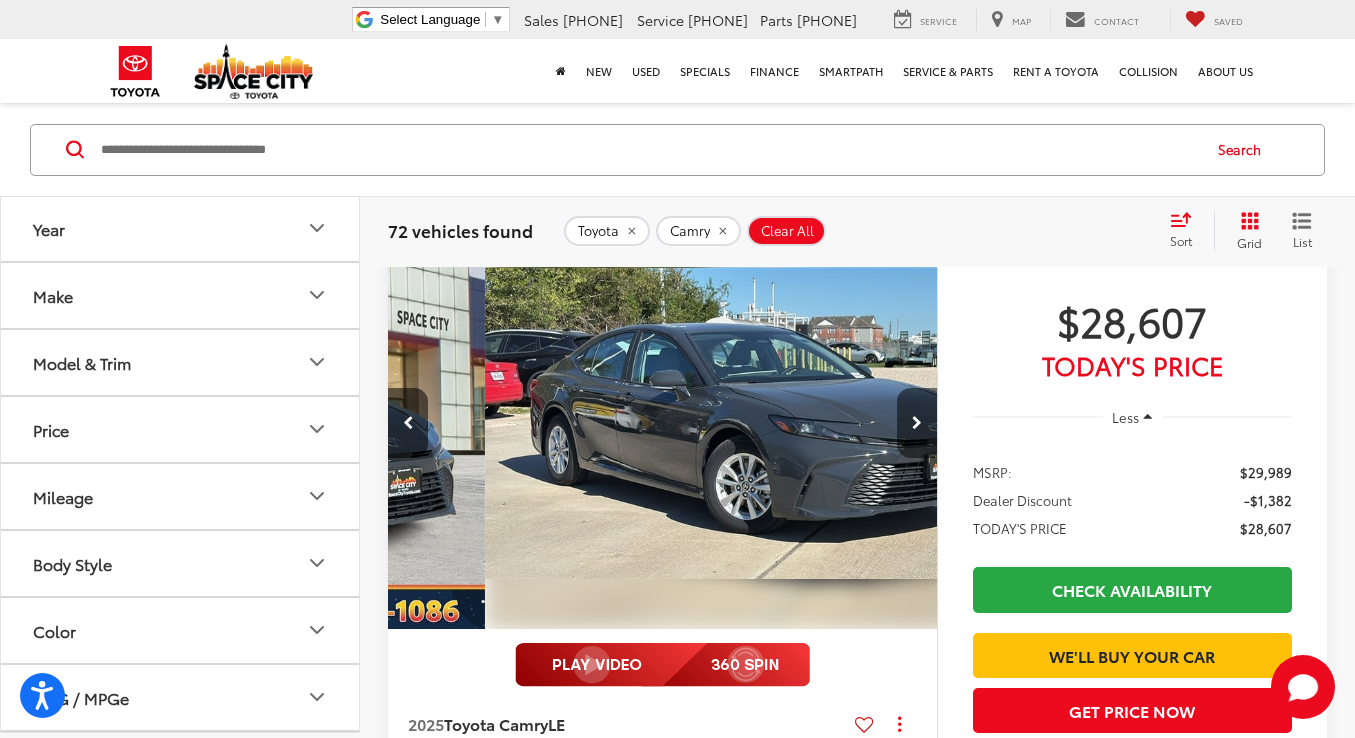 scroll, scrollTop: 0, scrollLeft: 552, axis: horizontal 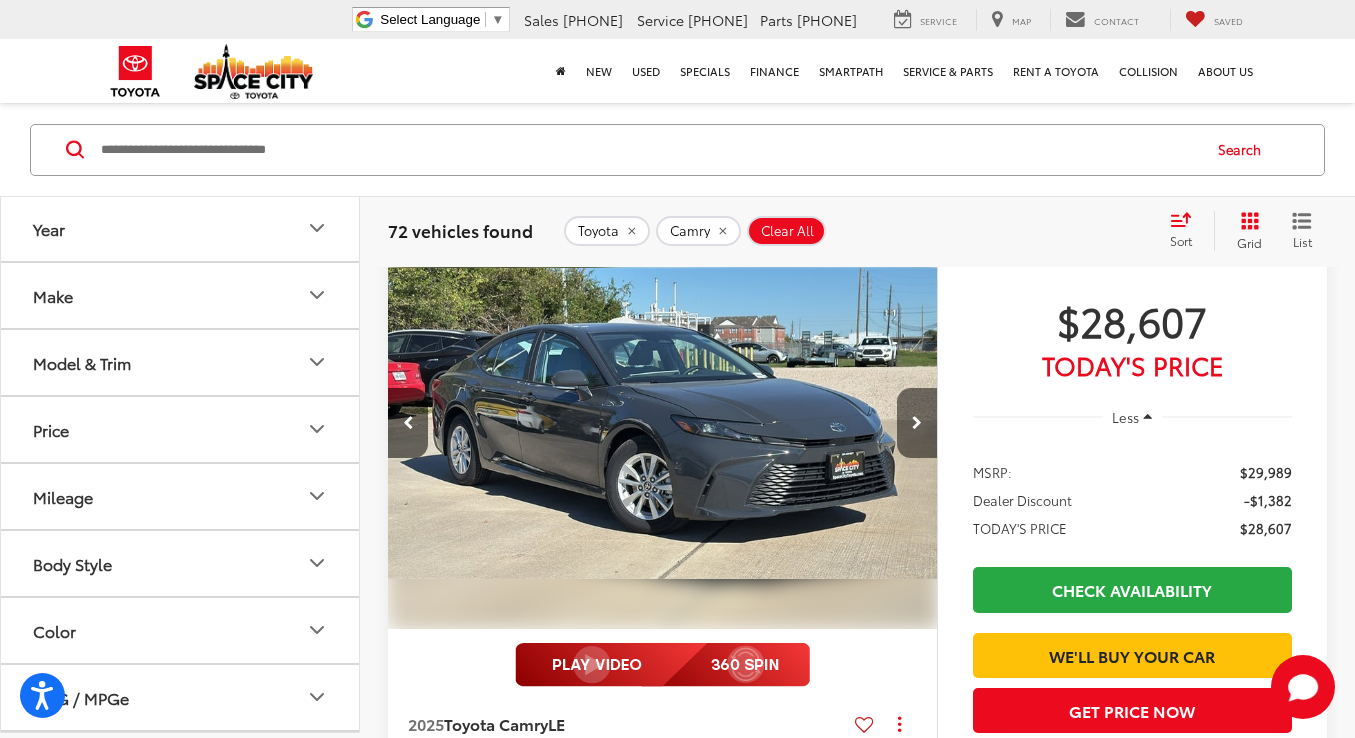 click at bounding box center [917, 423] 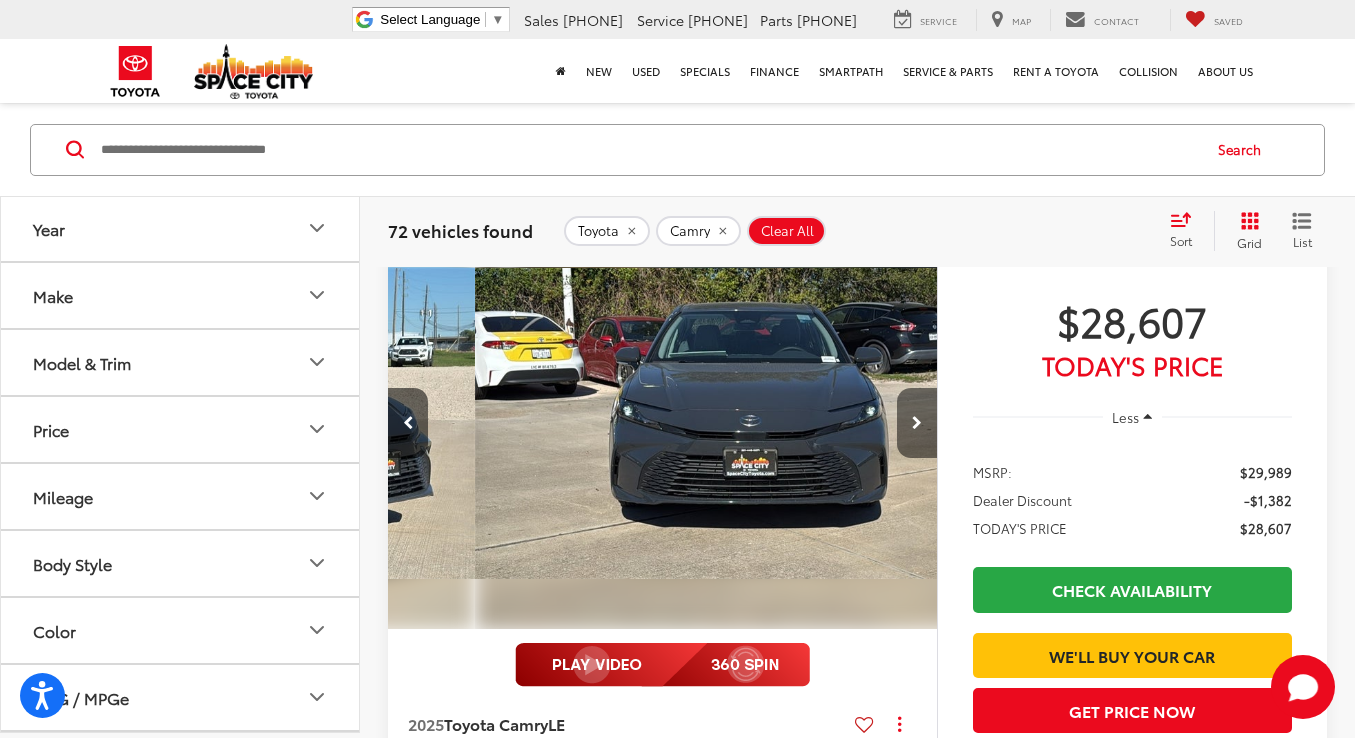 scroll, scrollTop: 0, scrollLeft: 1104, axis: horizontal 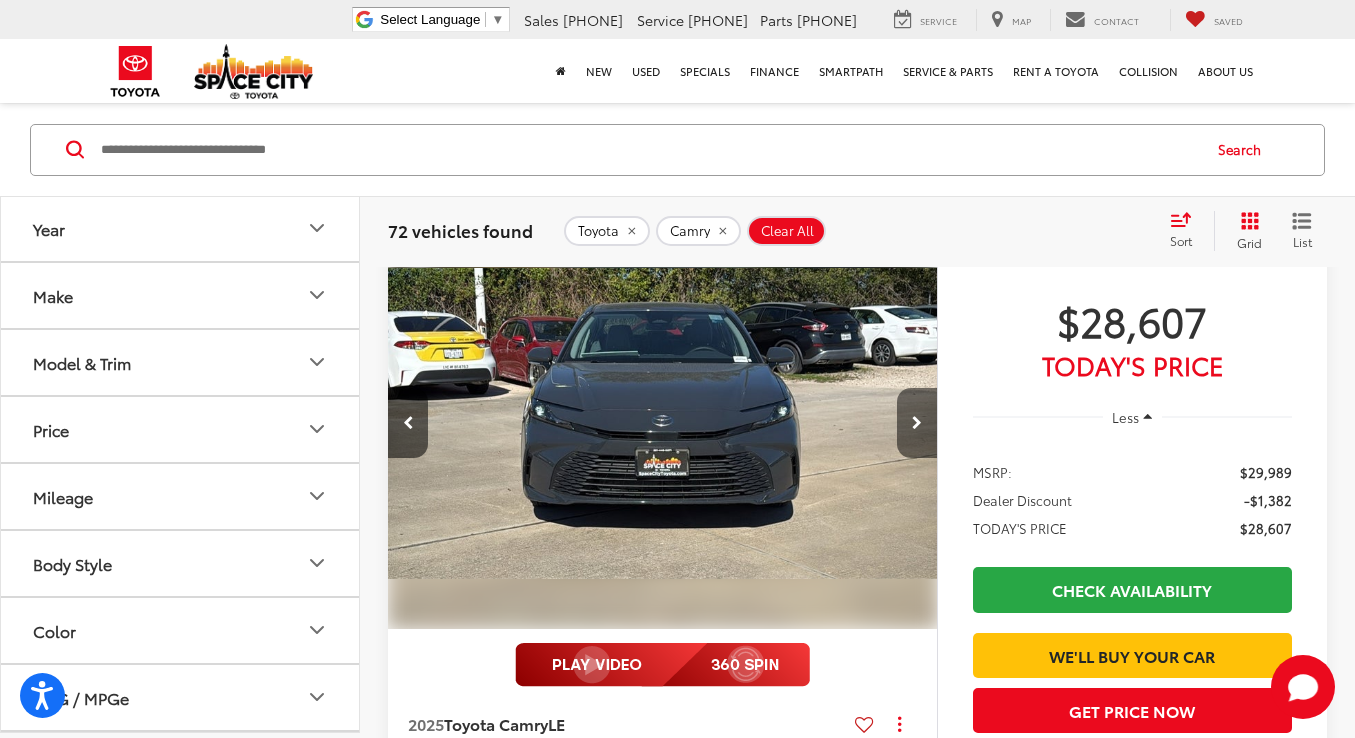 click at bounding box center (917, 423) 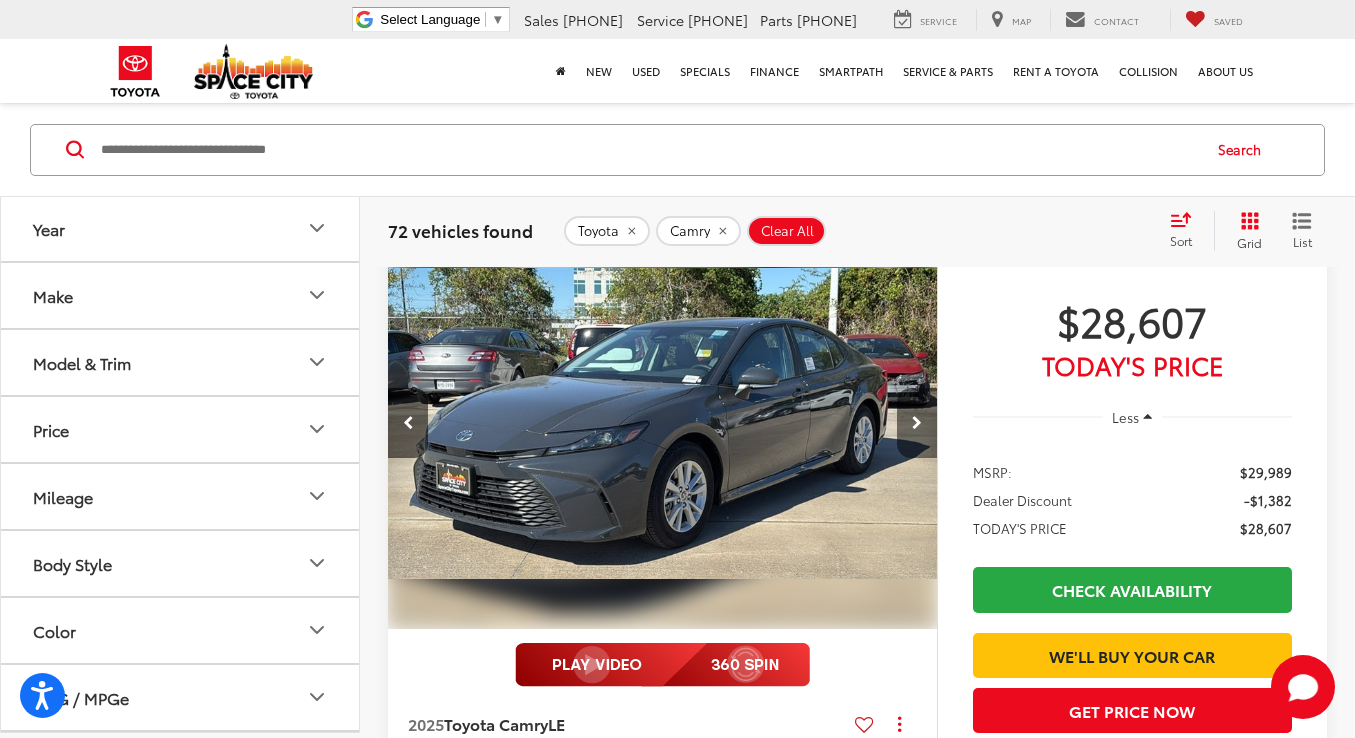 click at bounding box center (917, 423) 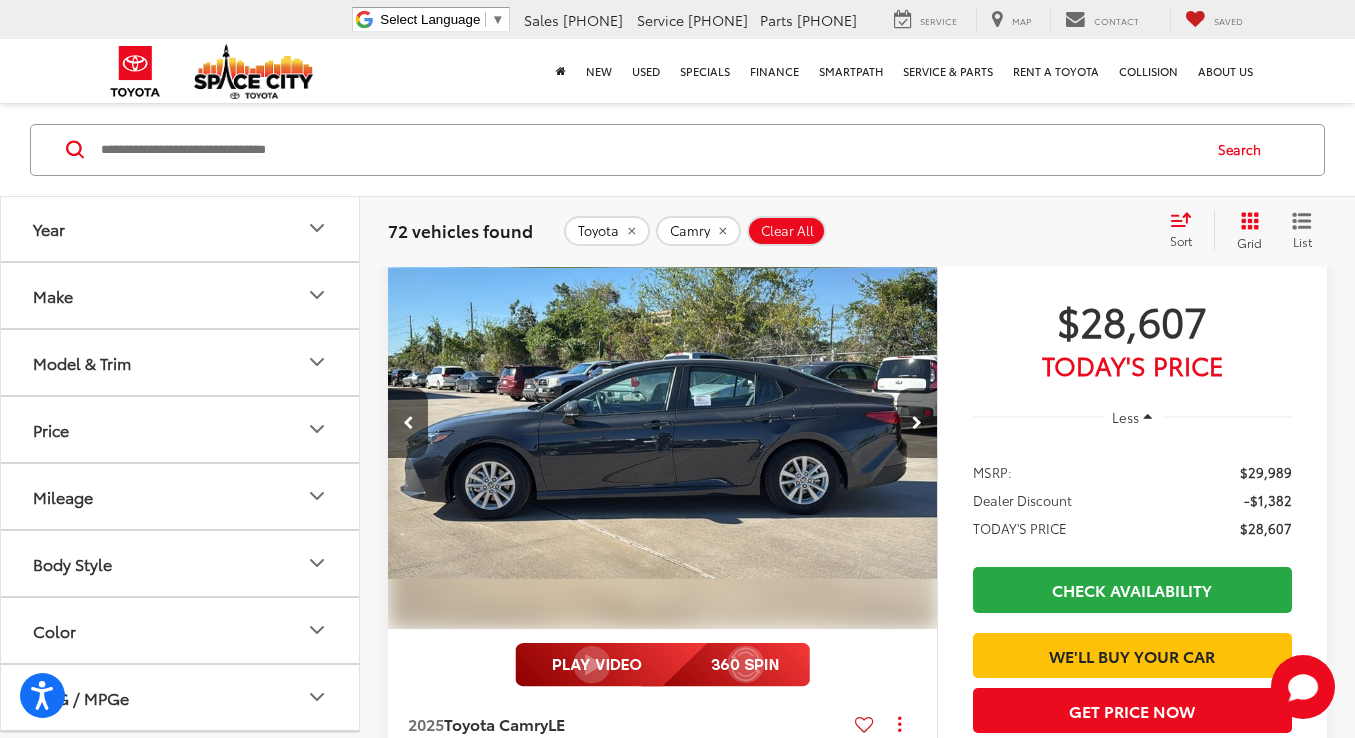 click at bounding box center [917, 423] 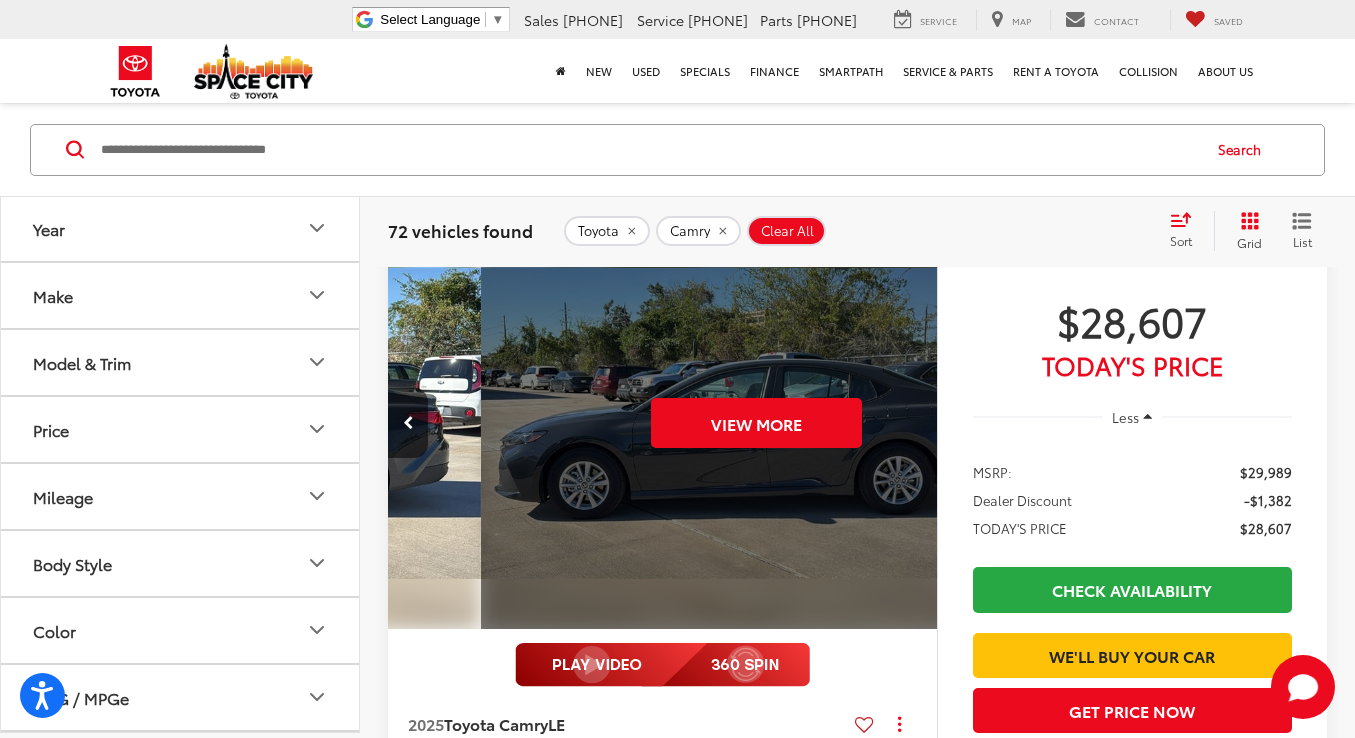 scroll, scrollTop: 0, scrollLeft: 2760, axis: horizontal 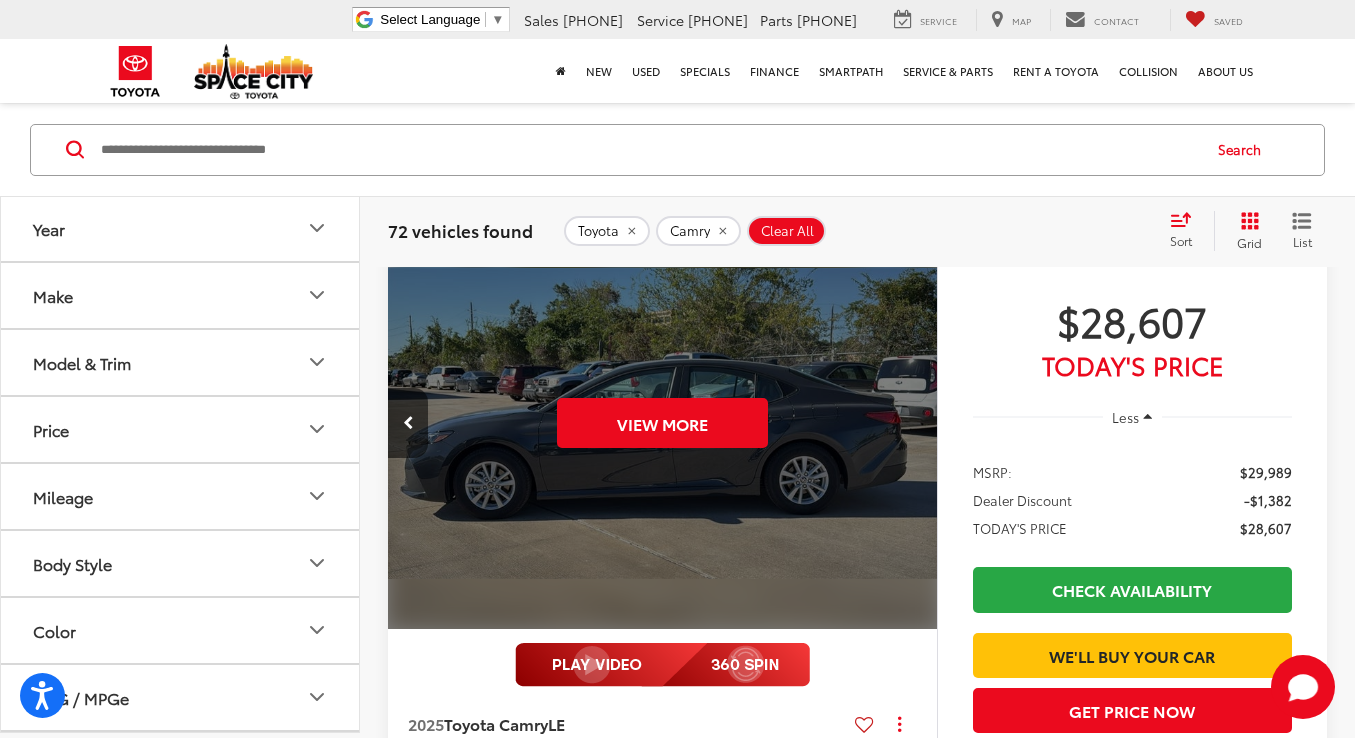 click at bounding box center (662, 665) 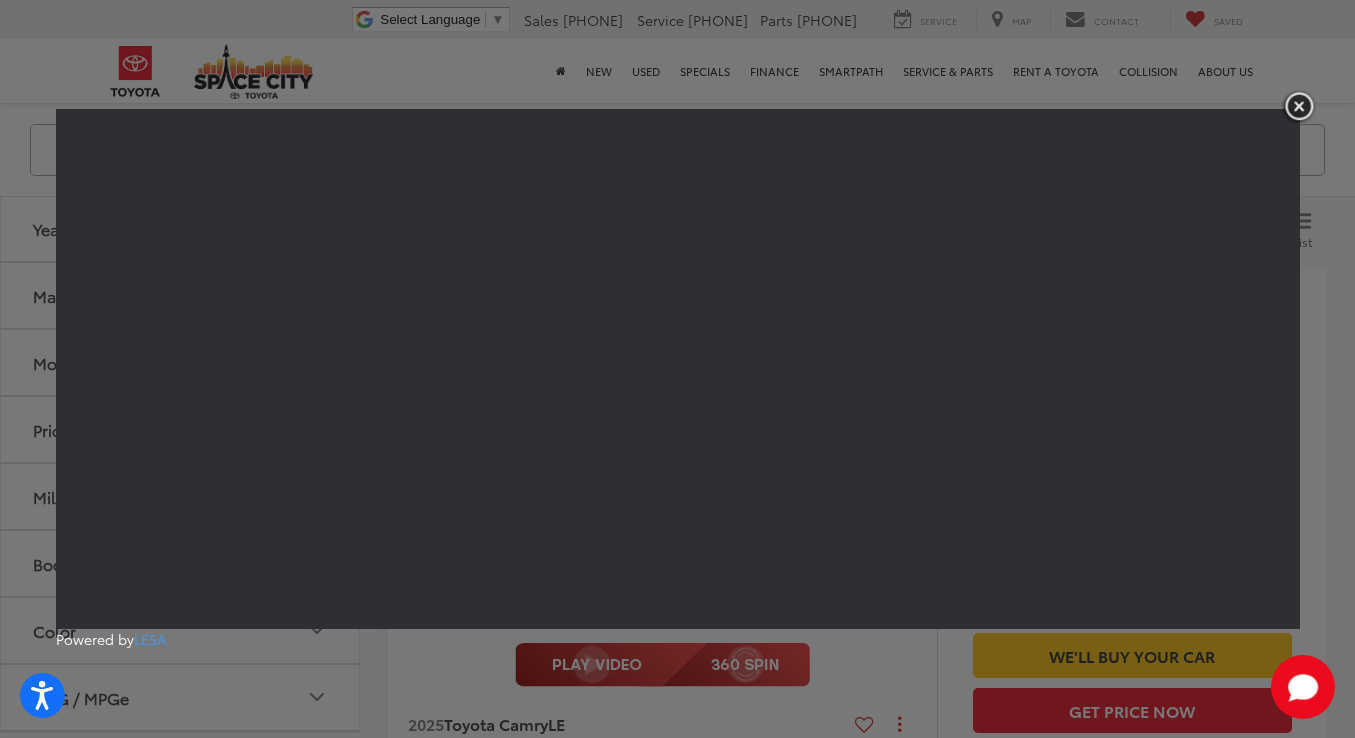 click at bounding box center (1299, 106) 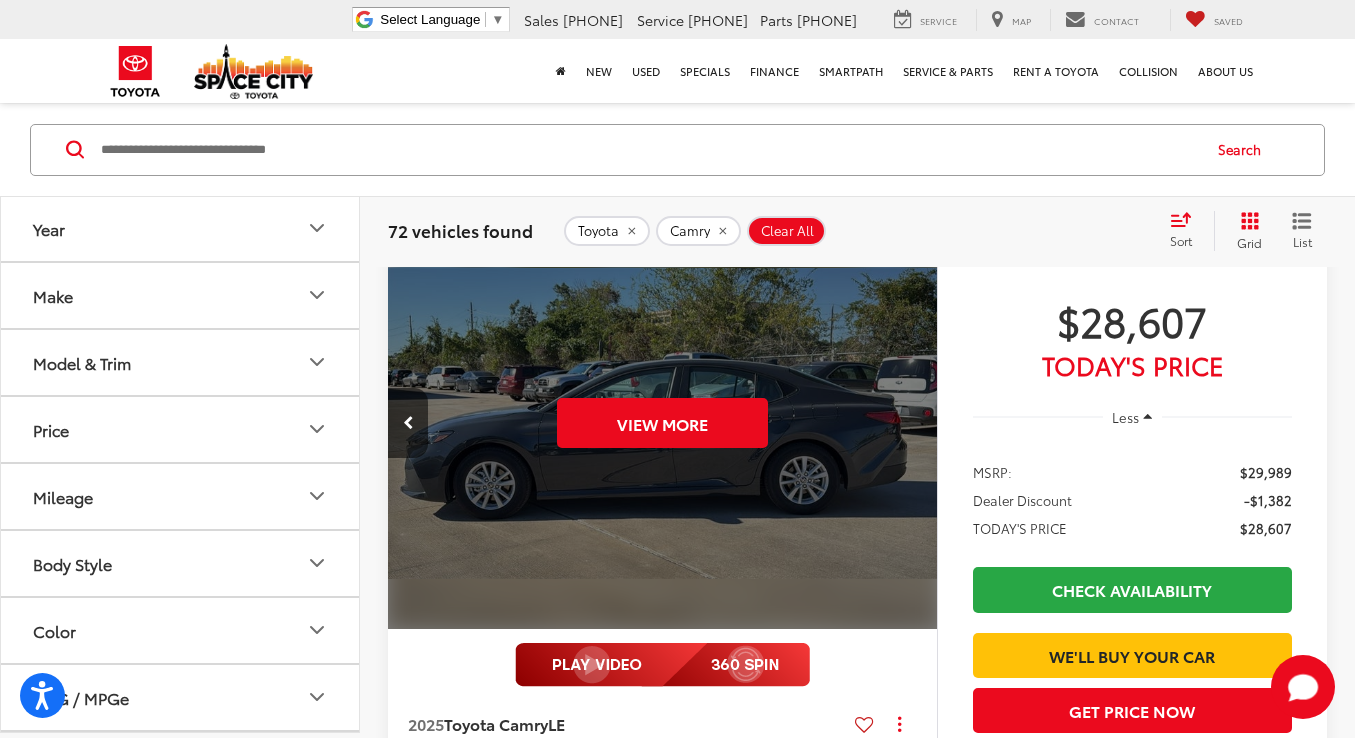 click 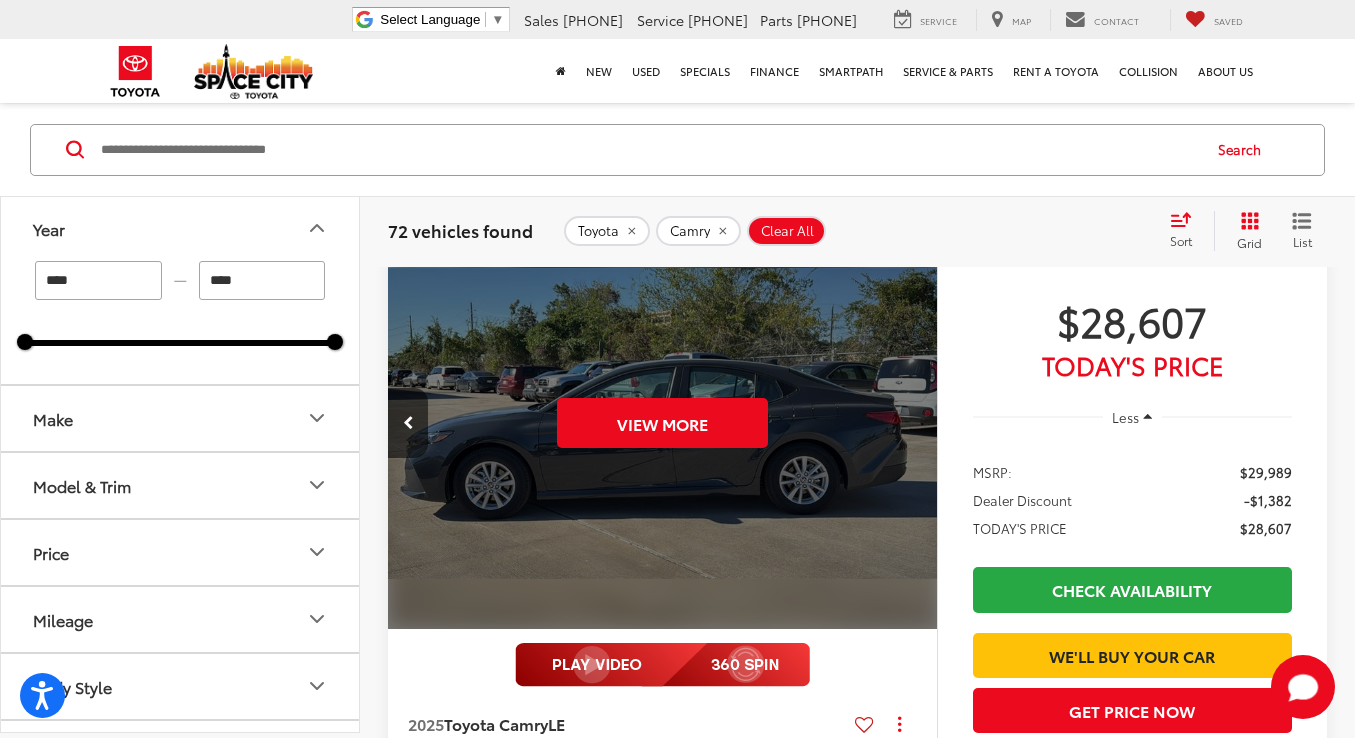 click on "****" at bounding box center (262, 280) 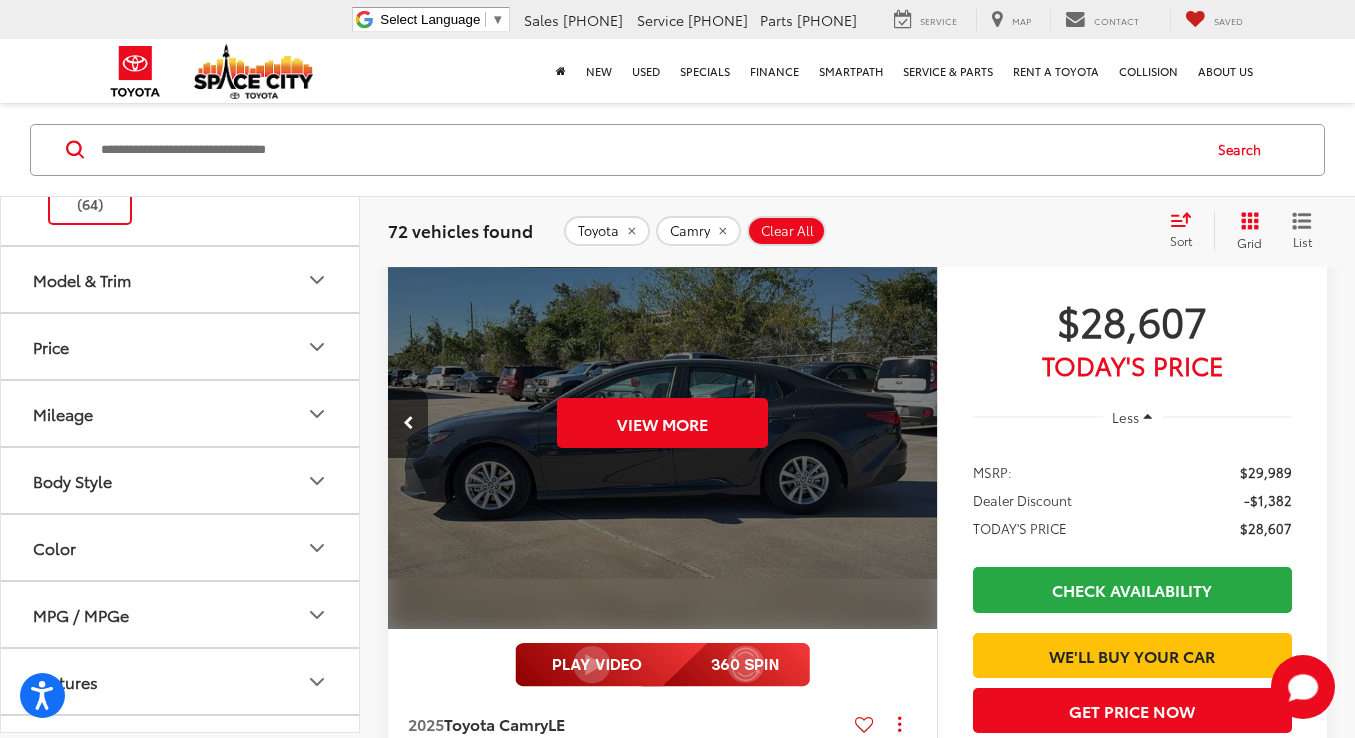 scroll, scrollTop: 294, scrollLeft: 0, axis: vertical 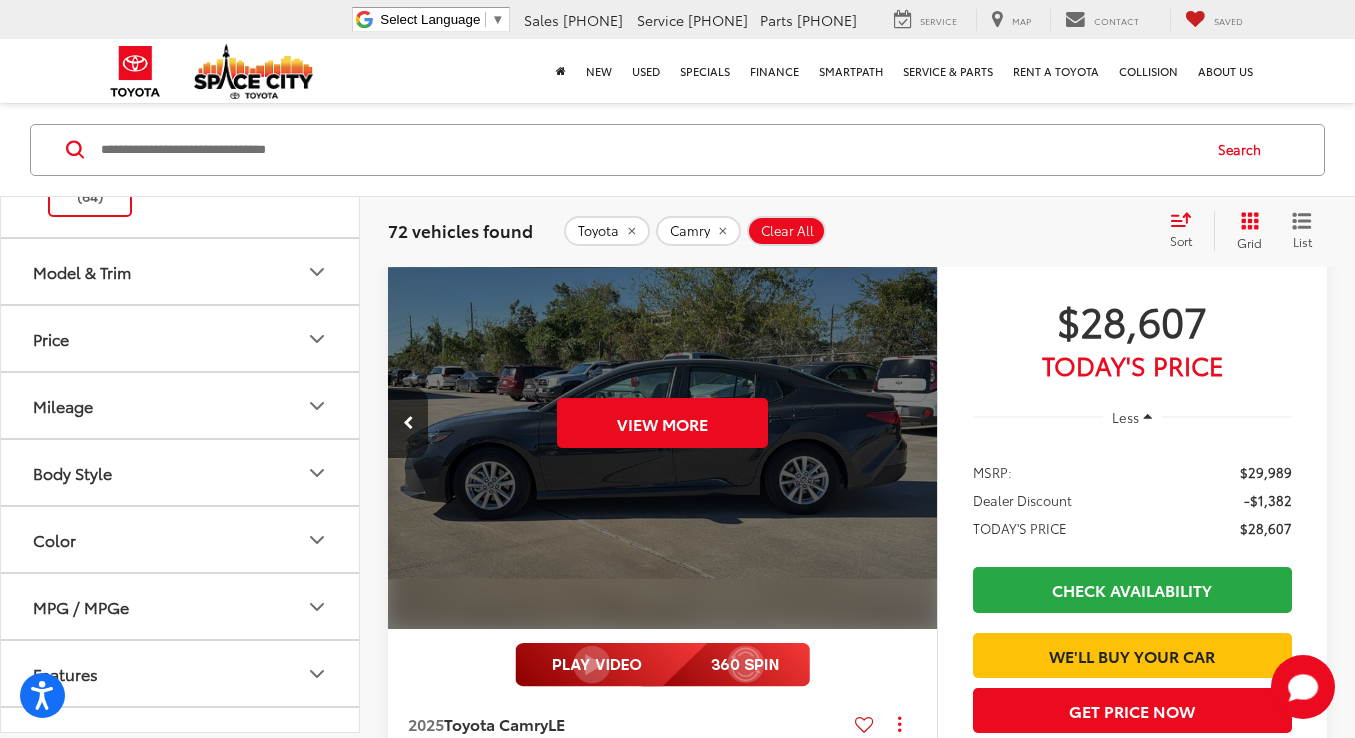 click 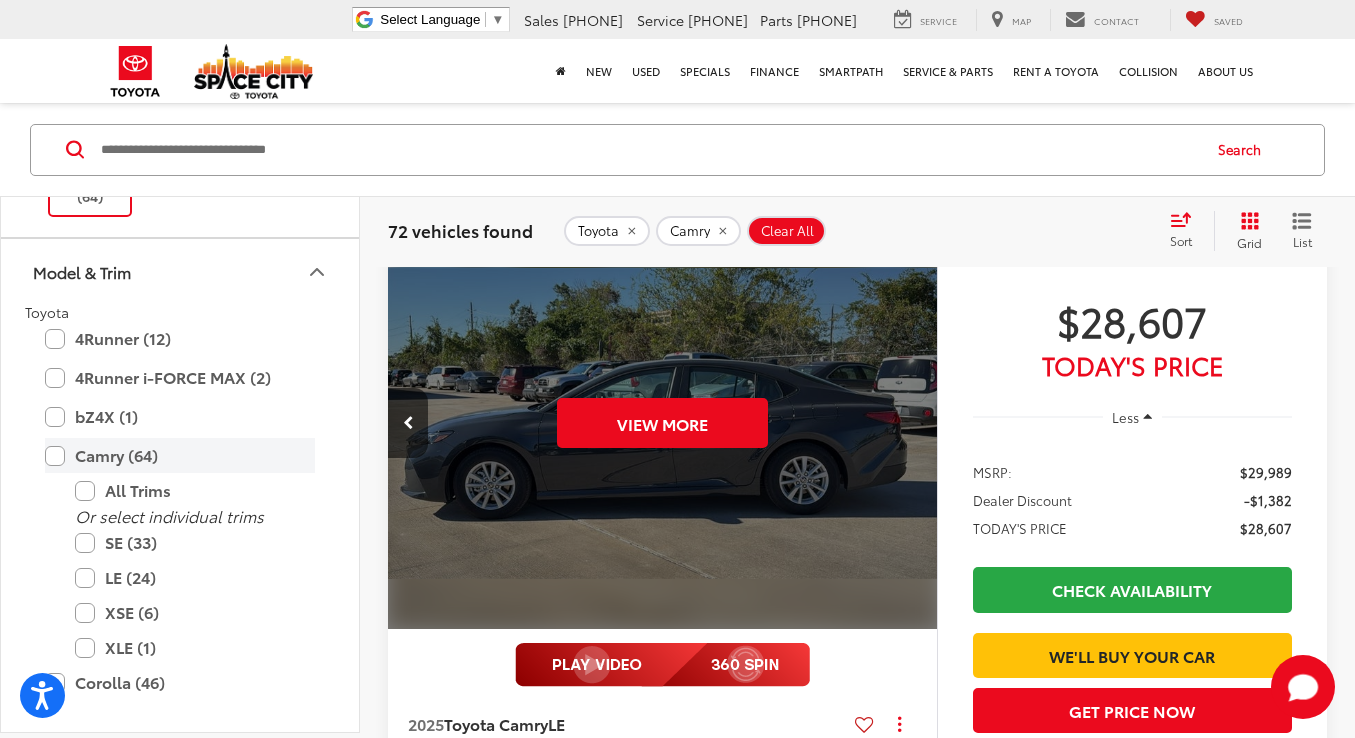 click on "Camry (64)" at bounding box center [180, 456] 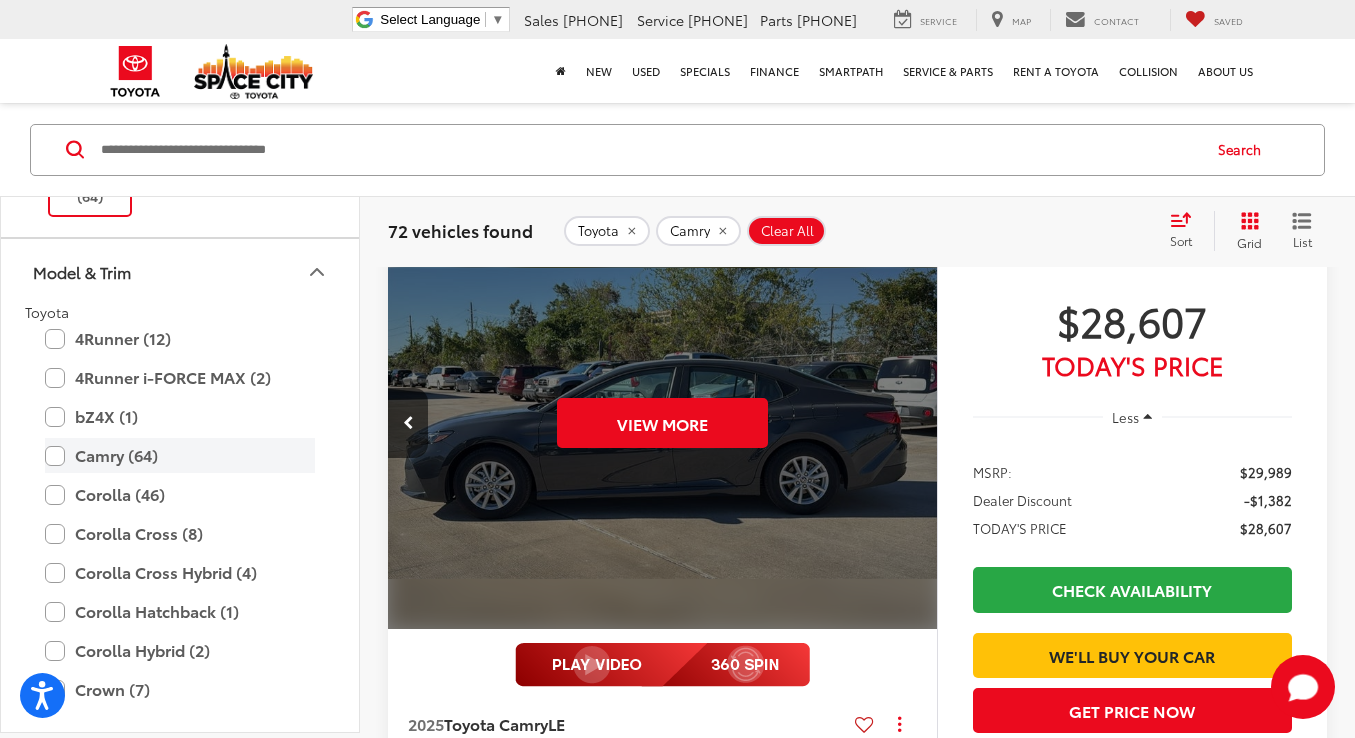 scroll, scrollTop: 133, scrollLeft: 0, axis: vertical 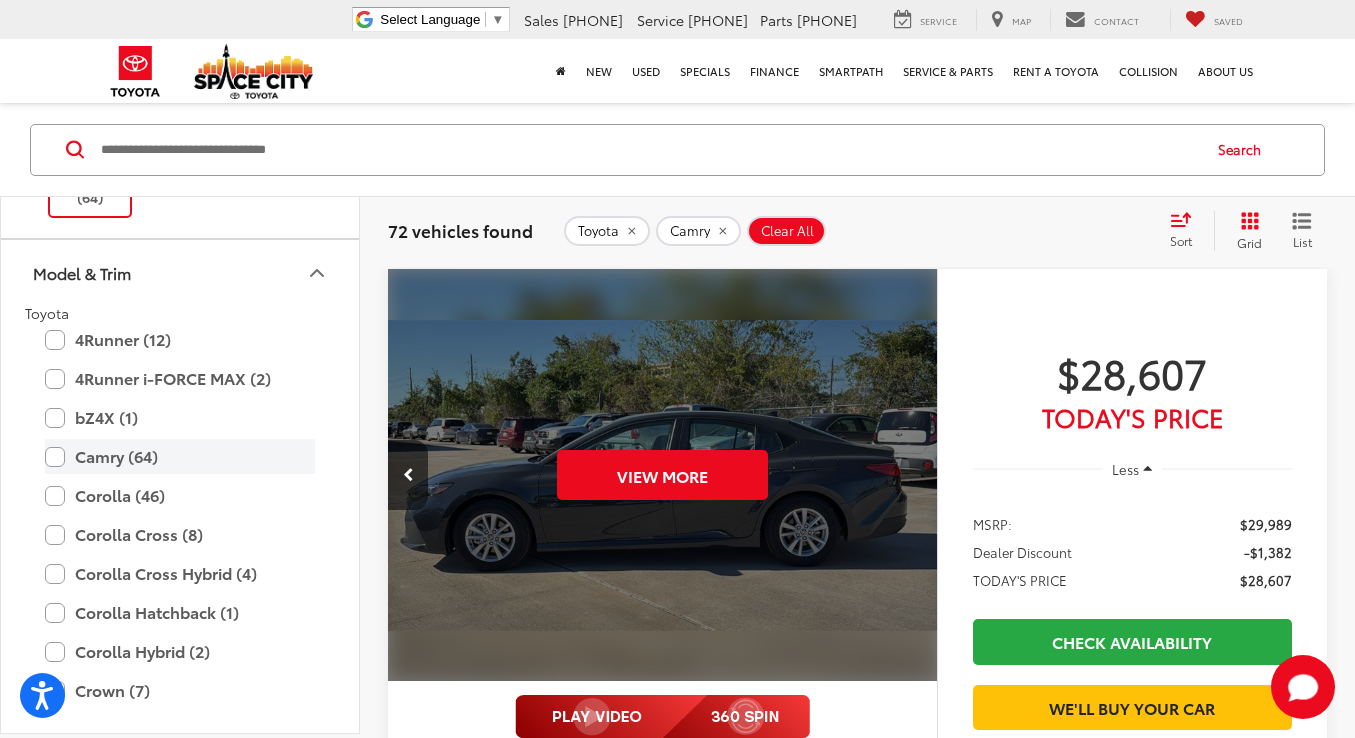 type on "****" 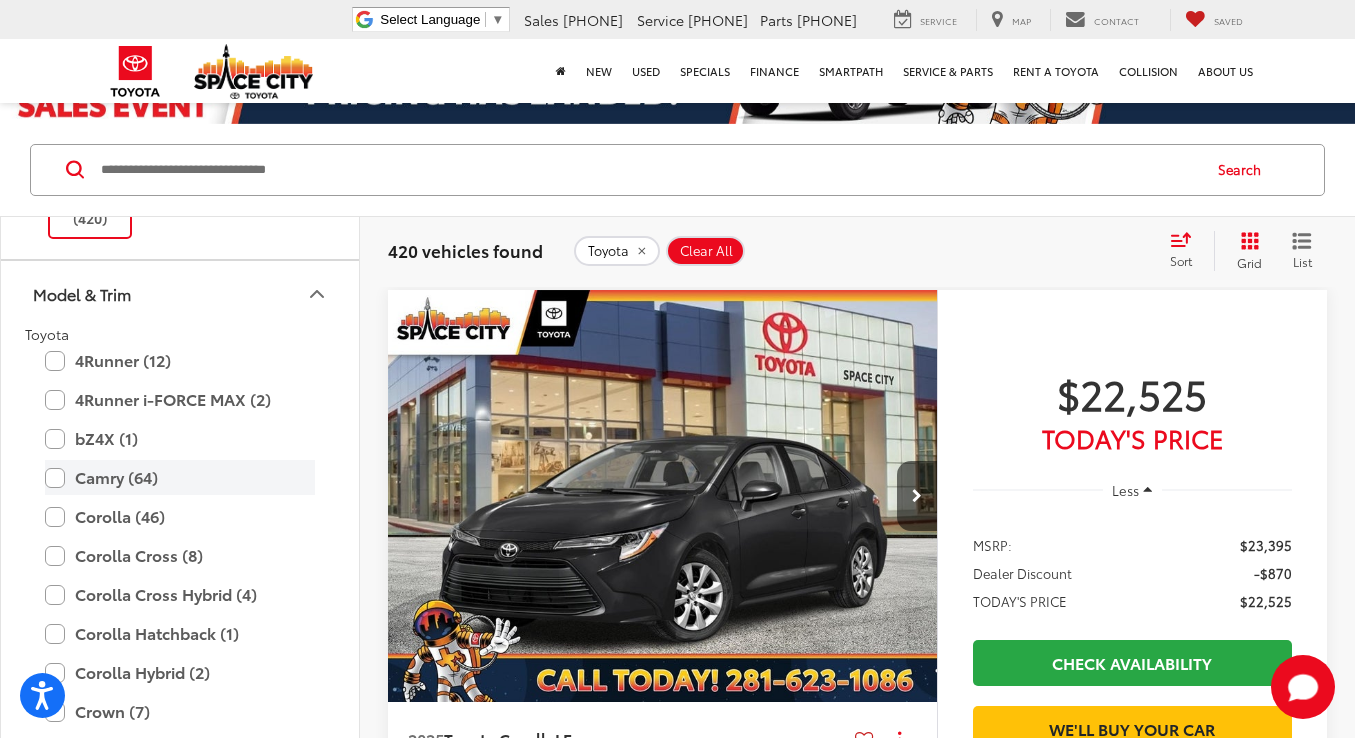 scroll, scrollTop: 109, scrollLeft: 0, axis: vertical 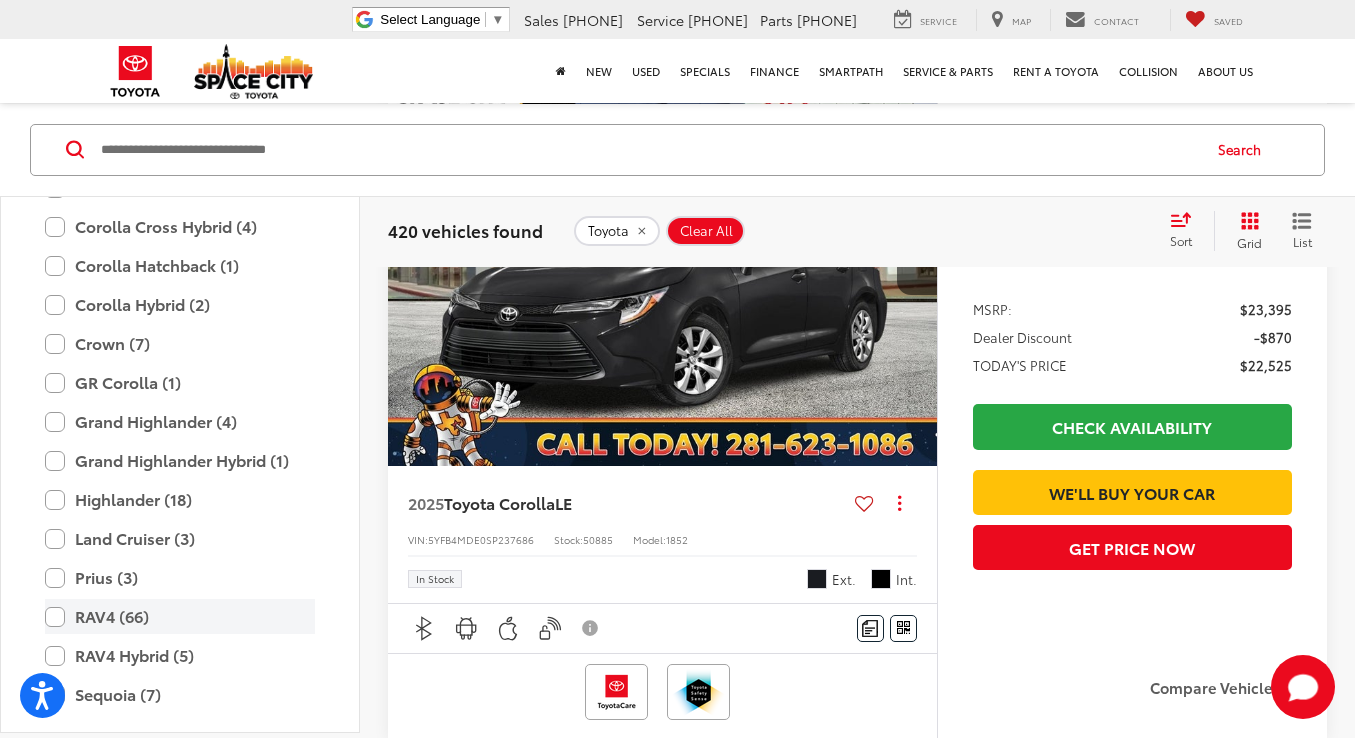 click on "RAV4 (66)" at bounding box center [180, 617] 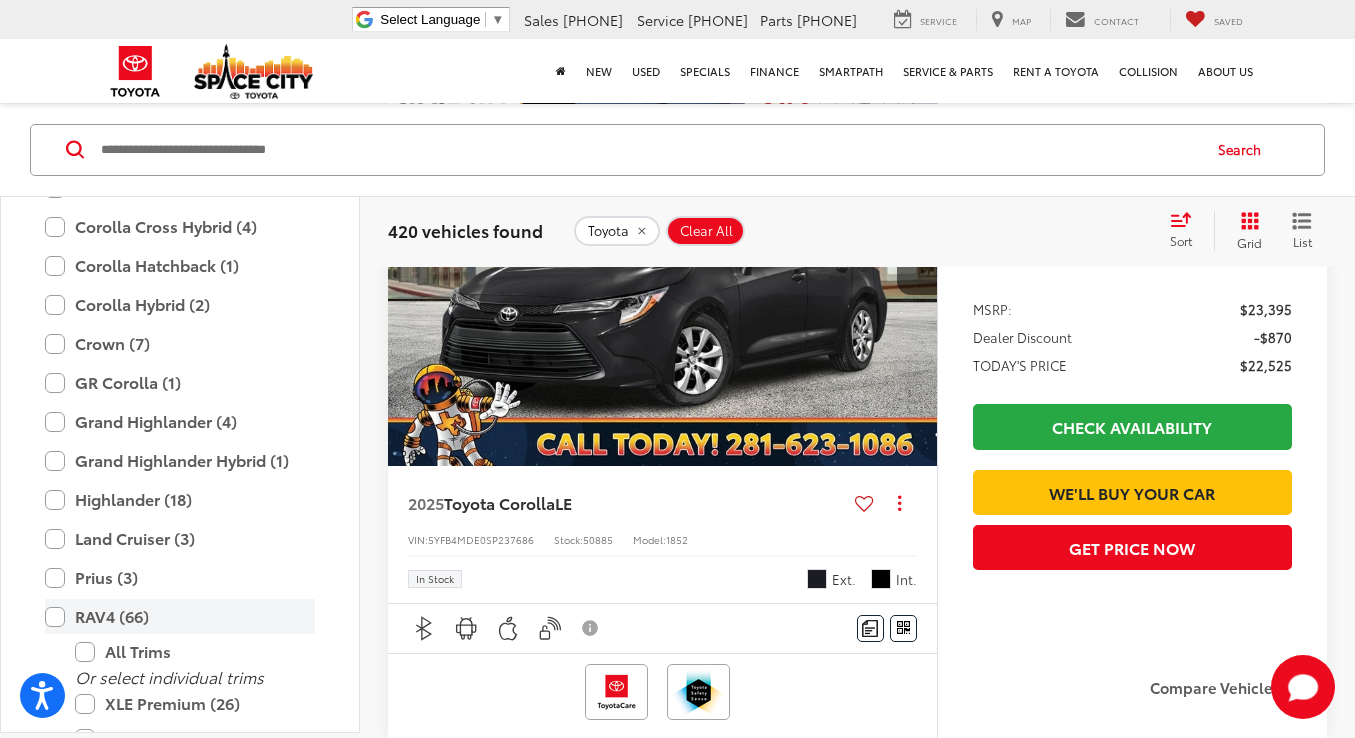 type on "****" 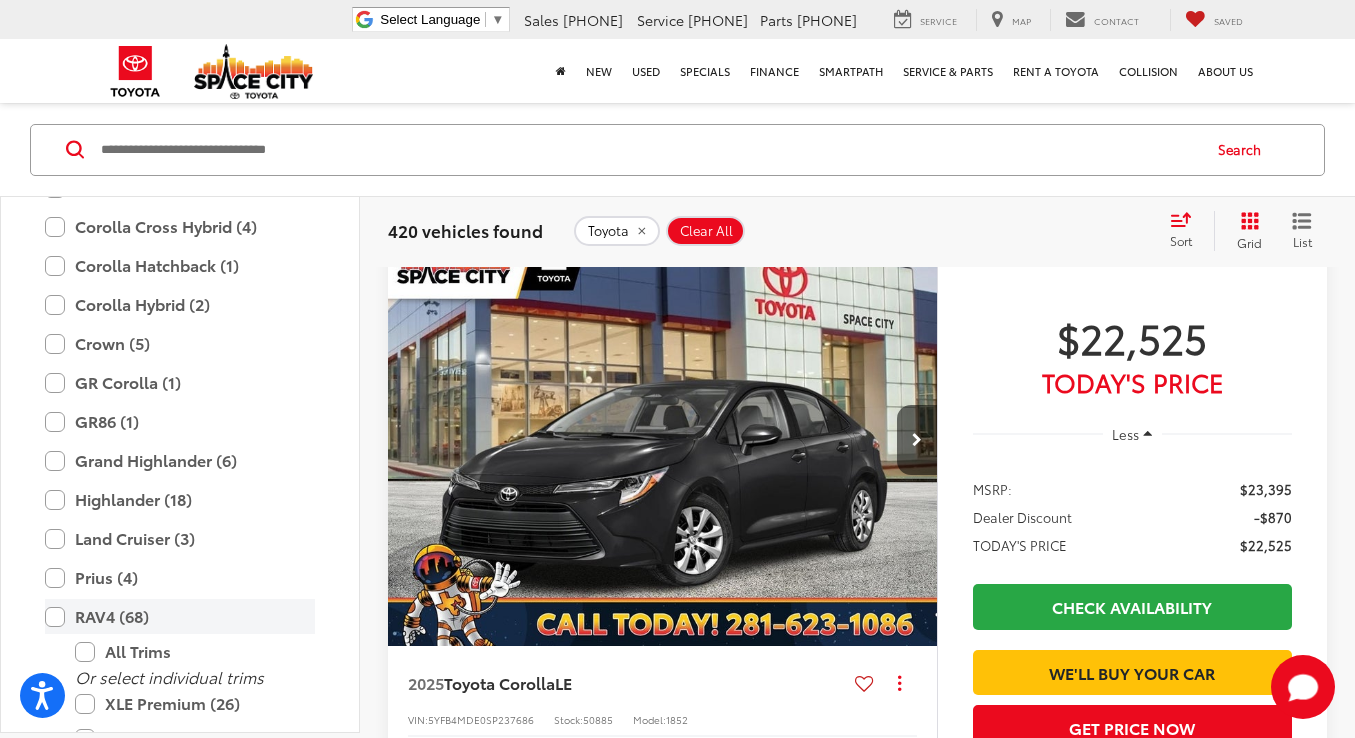 scroll, scrollTop: 133, scrollLeft: 0, axis: vertical 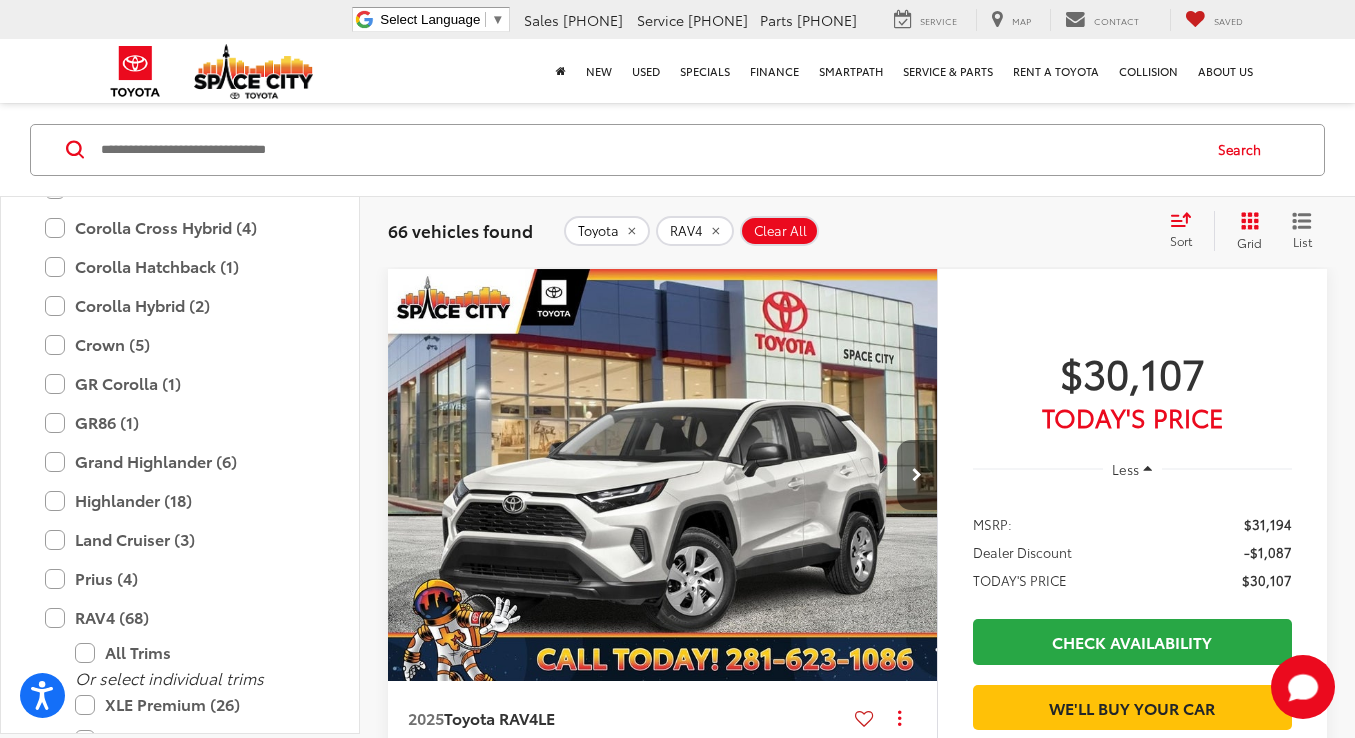 click at bounding box center [917, 475] 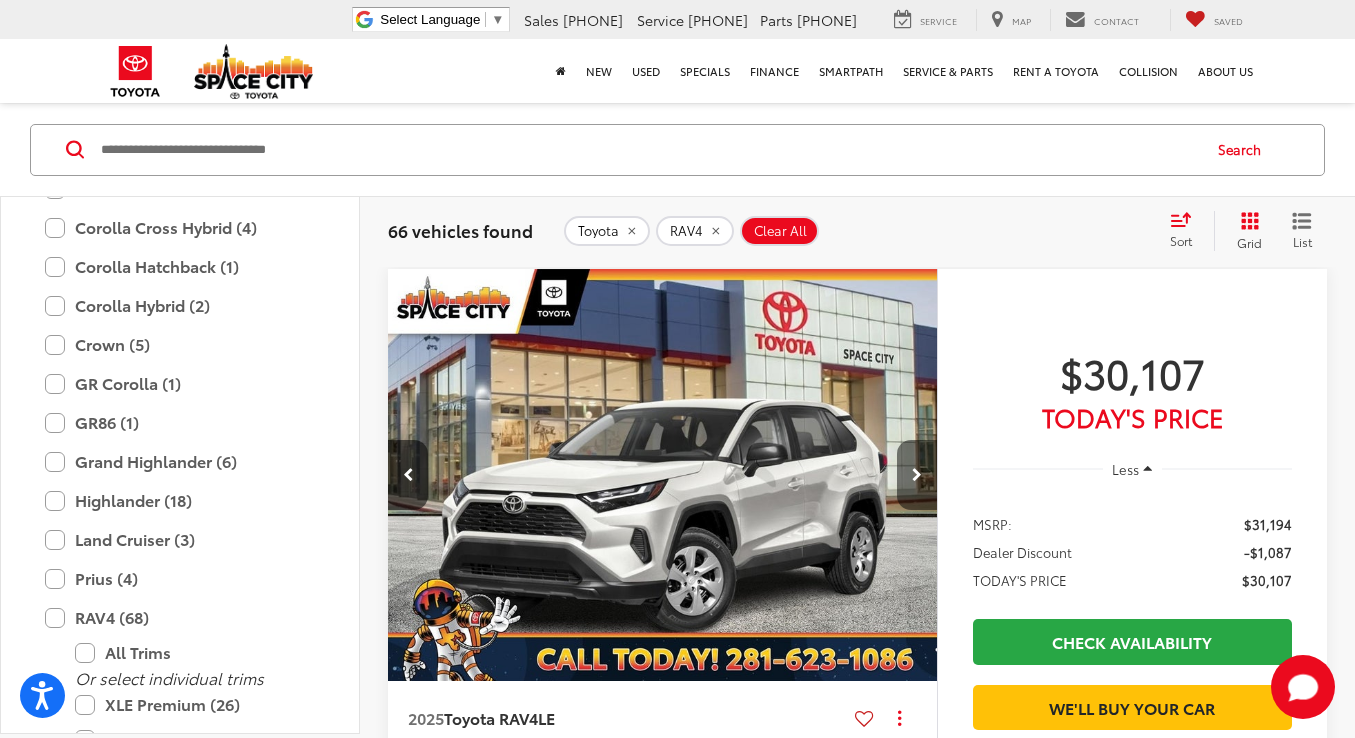 scroll, scrollTop: 0, scrollLeft: 552, axis: horizontal 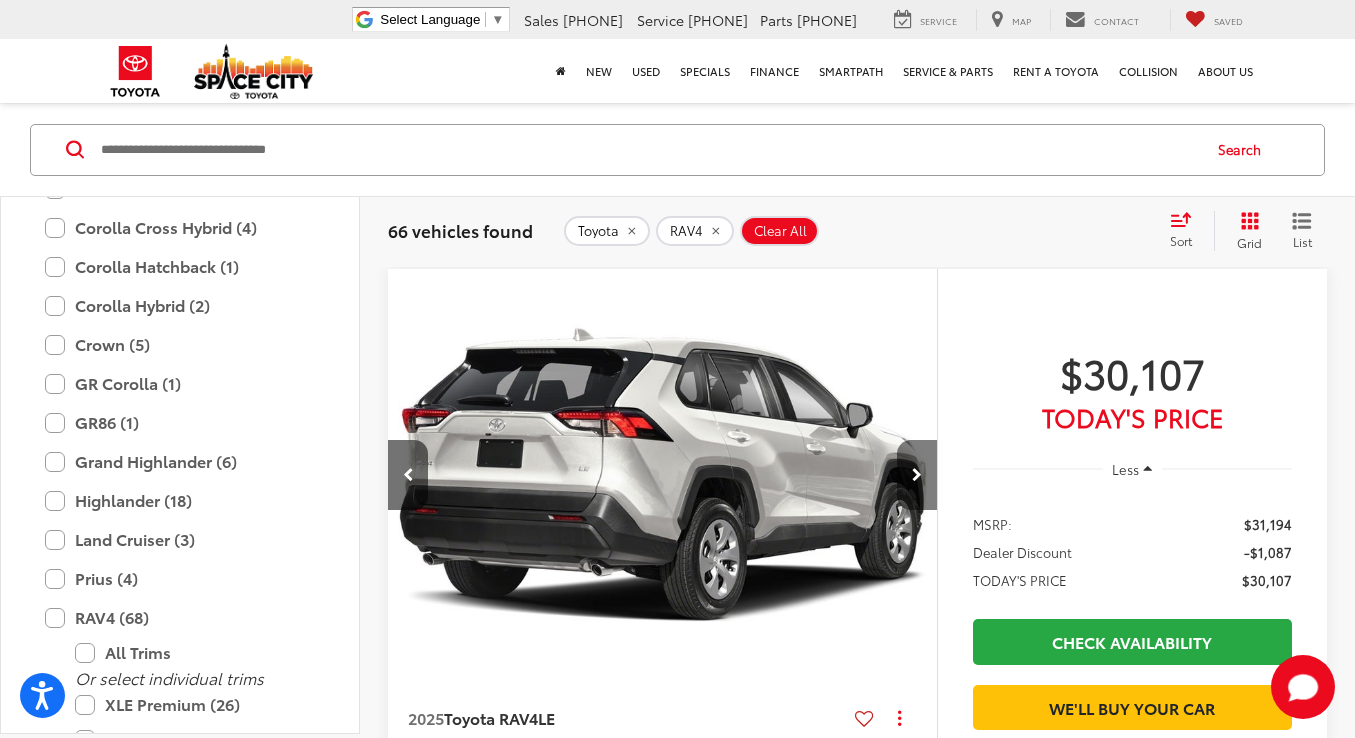 click at bounding box center (917, 475) 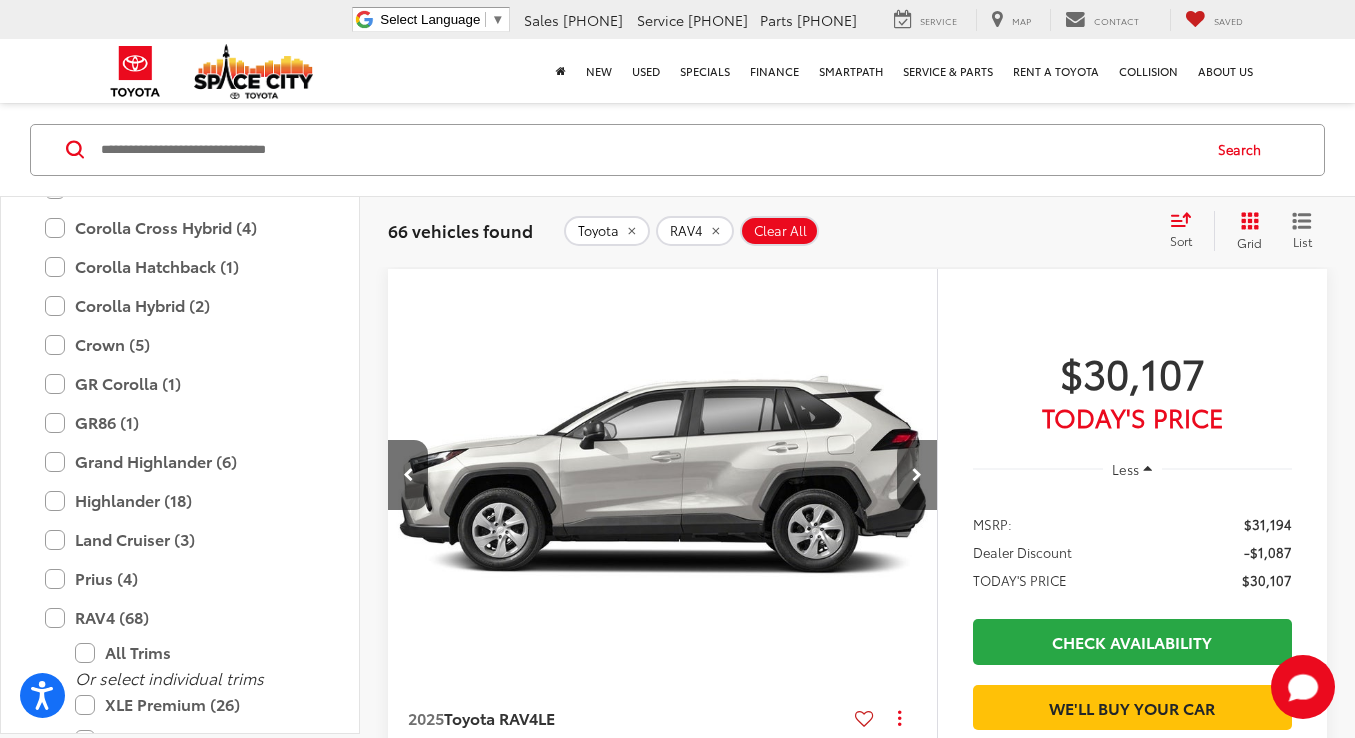 click at bounding box center [917, 475] 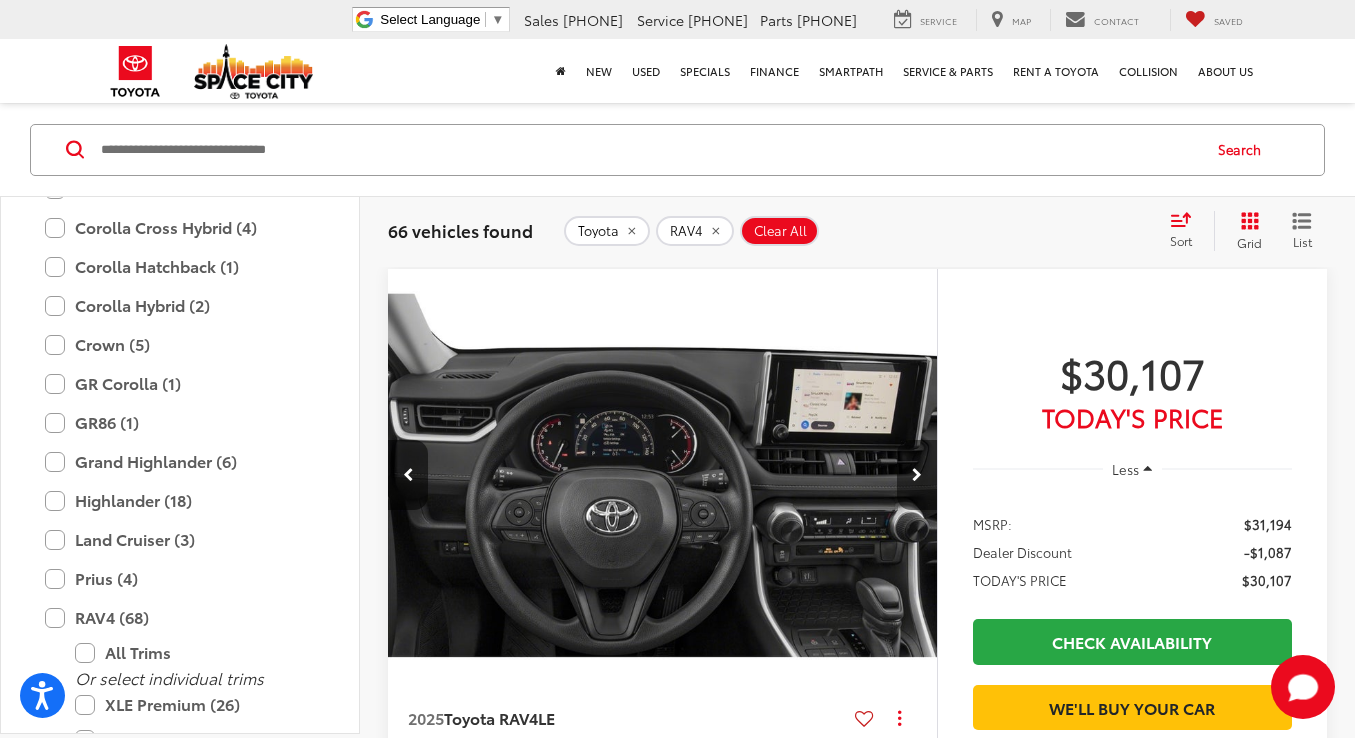 click at bounding box center (917, 475) 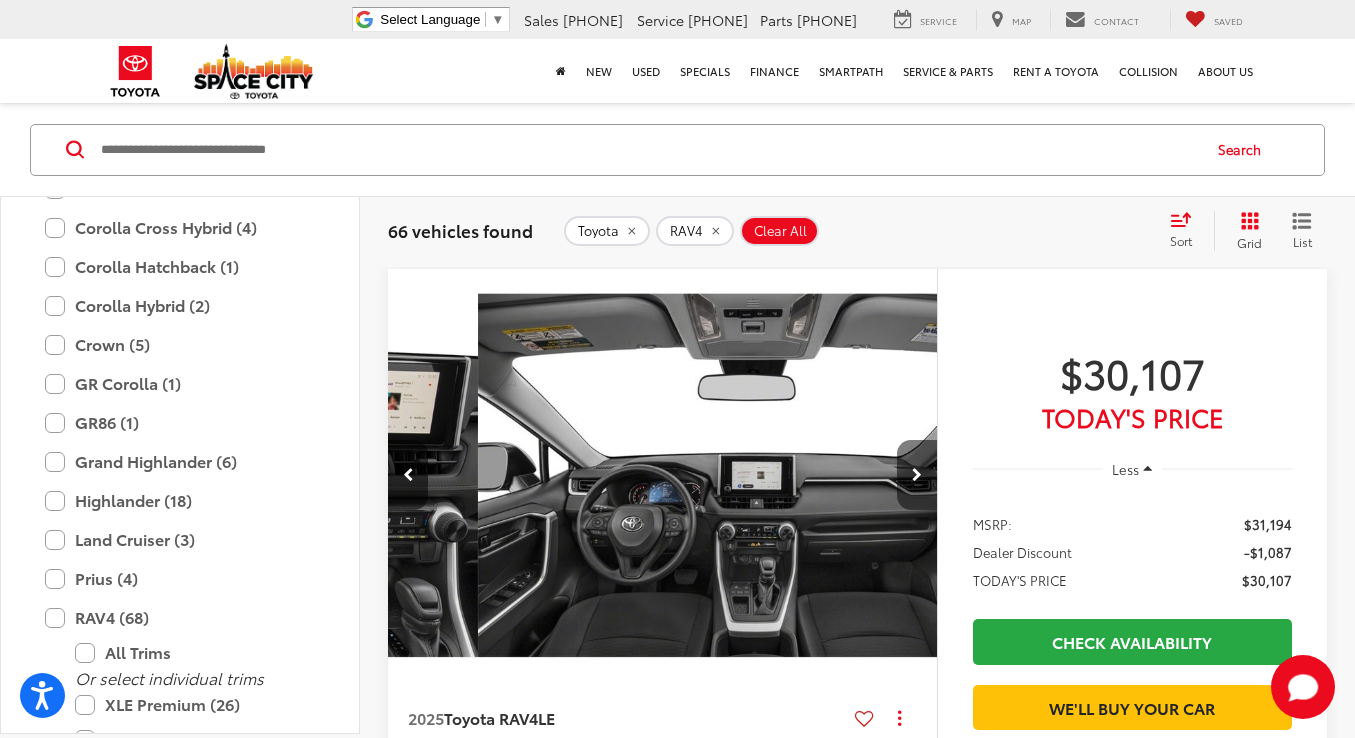 scroll, scrollTop: 0, scrollLeft: 2208, axis: horizontal 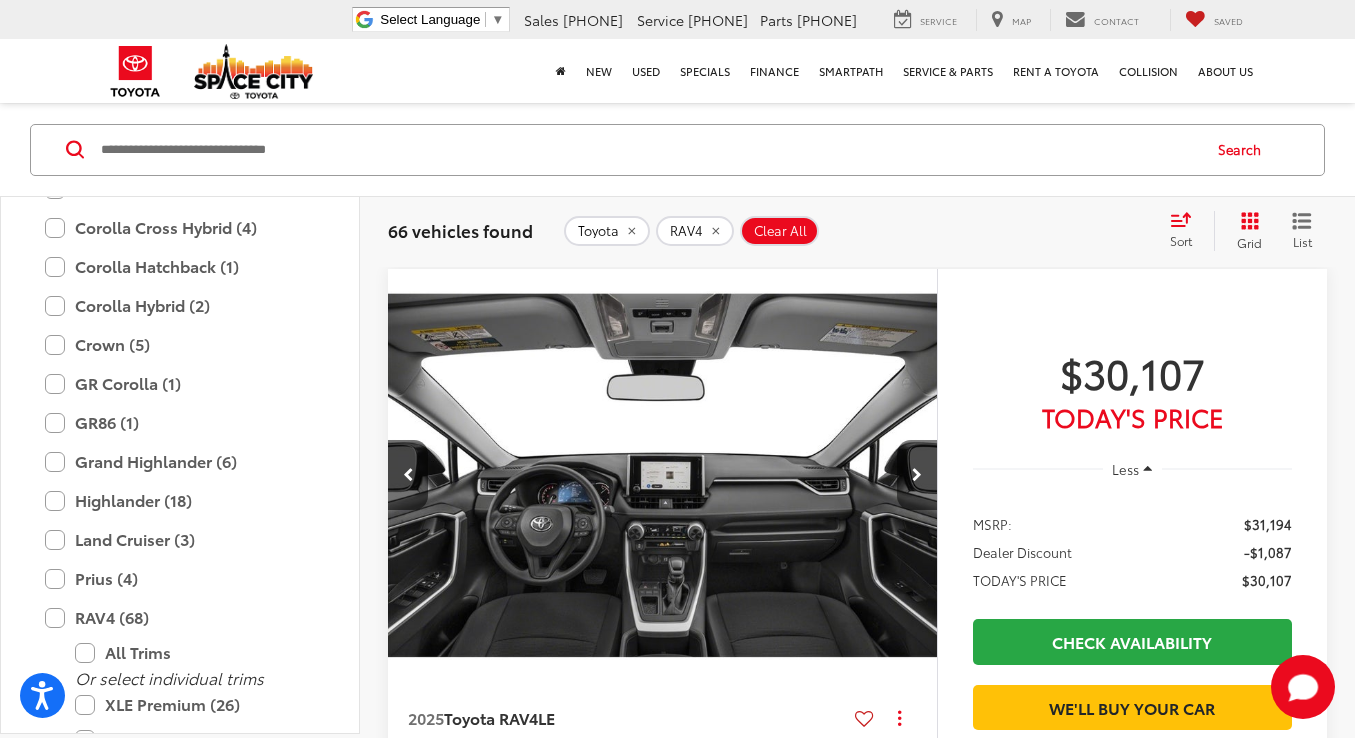click at bounding box center (917, 475) 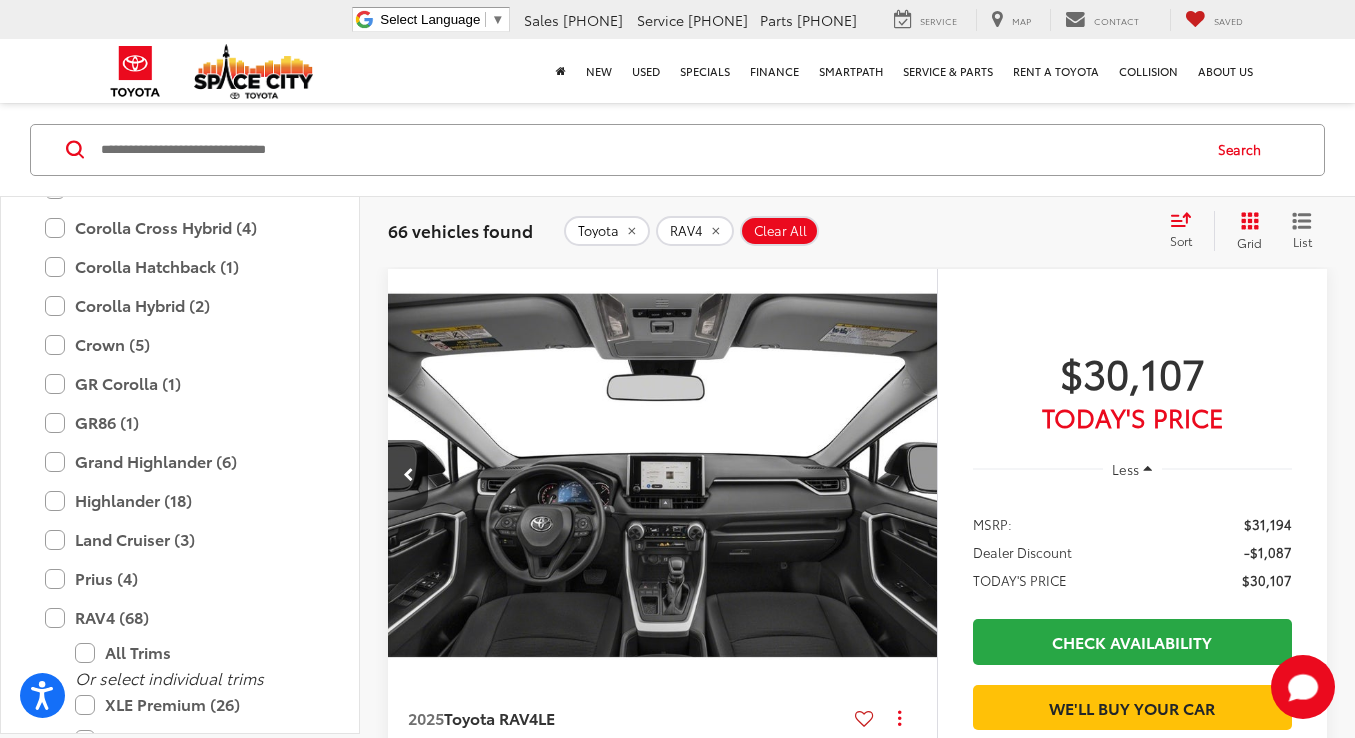 scroll, scrollTop: 0, scrollLeft: 2760, axis: horizontal 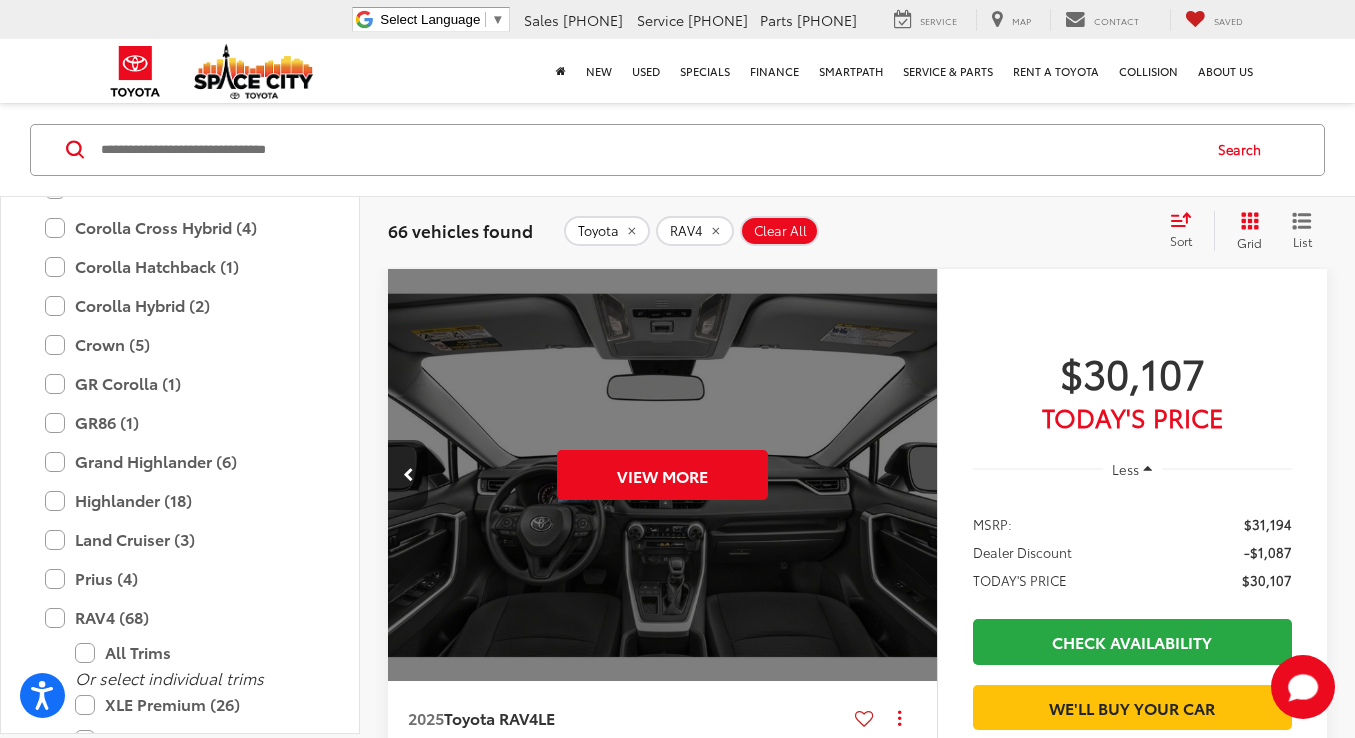 click on "View More" at bounding box center (663, 476) 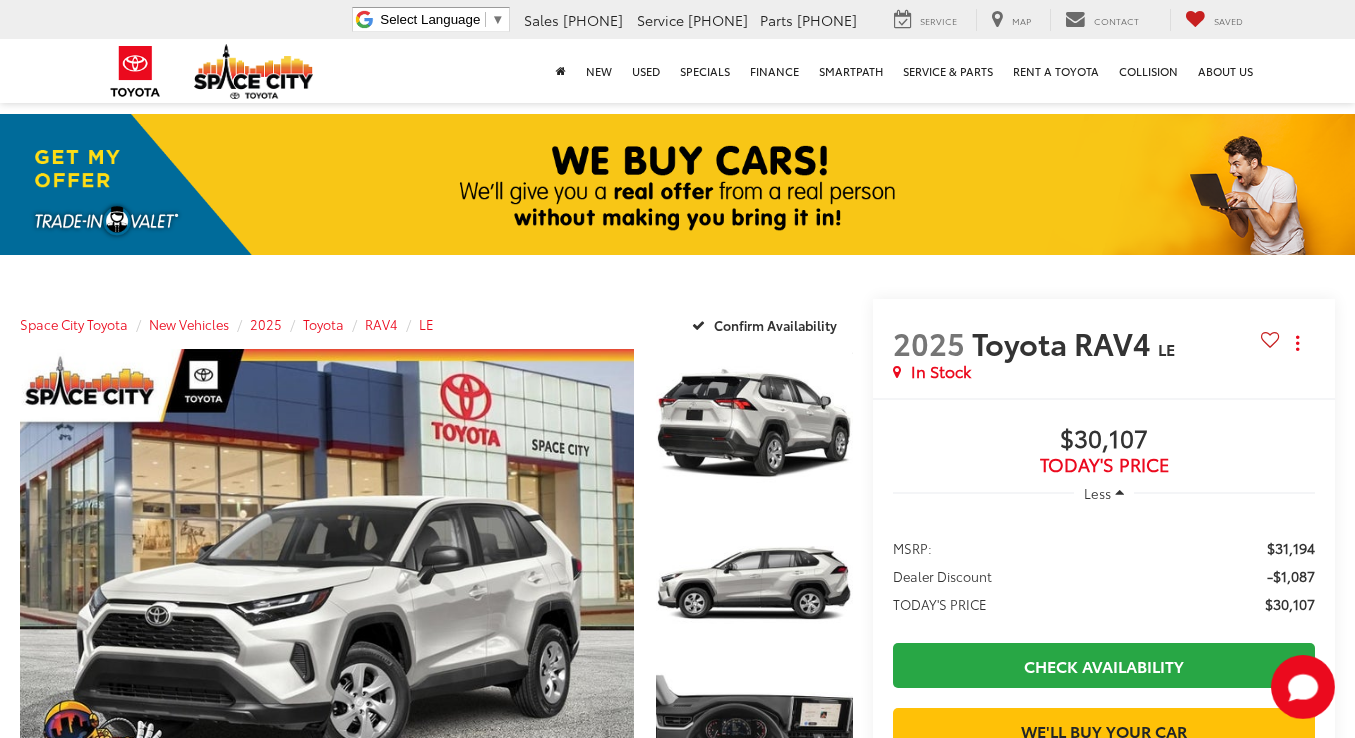 scroll, scrollTop: 0, scrollLeft: 0, axis: both 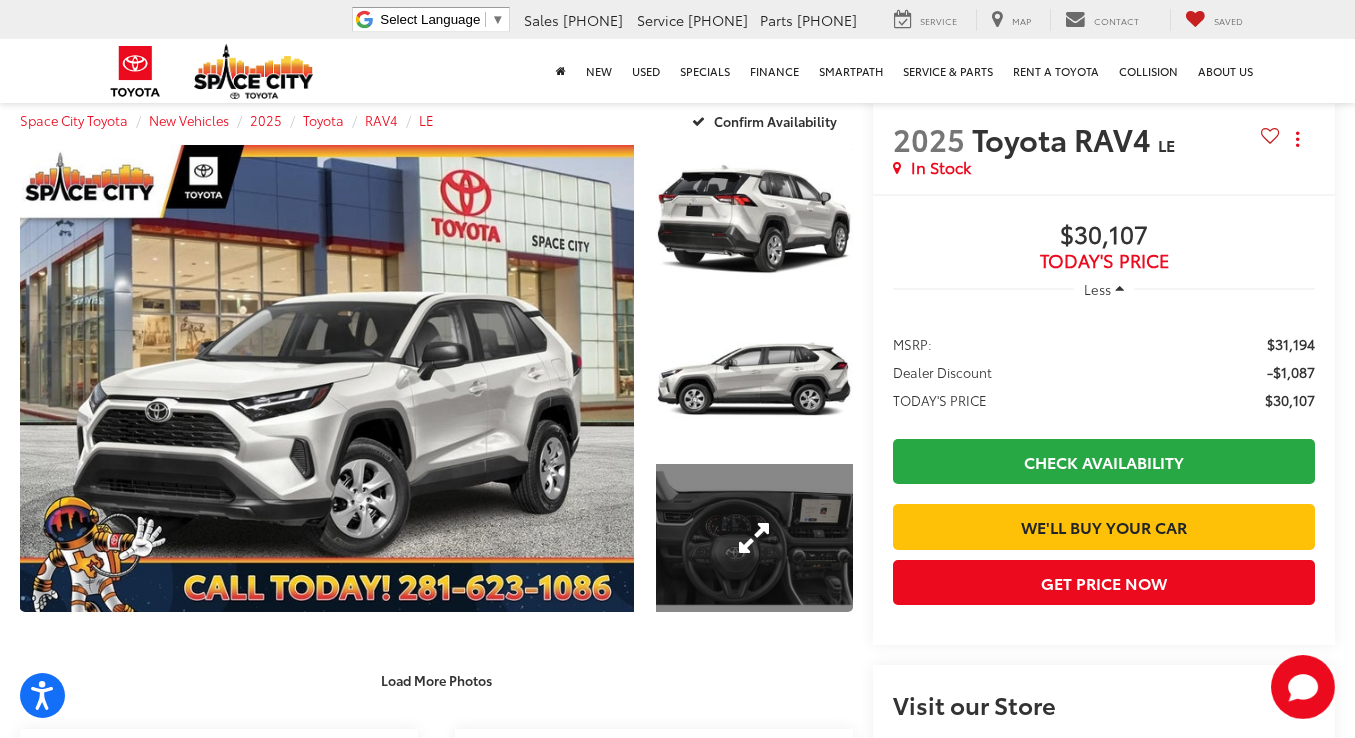 click at bounding box center [755, 538] 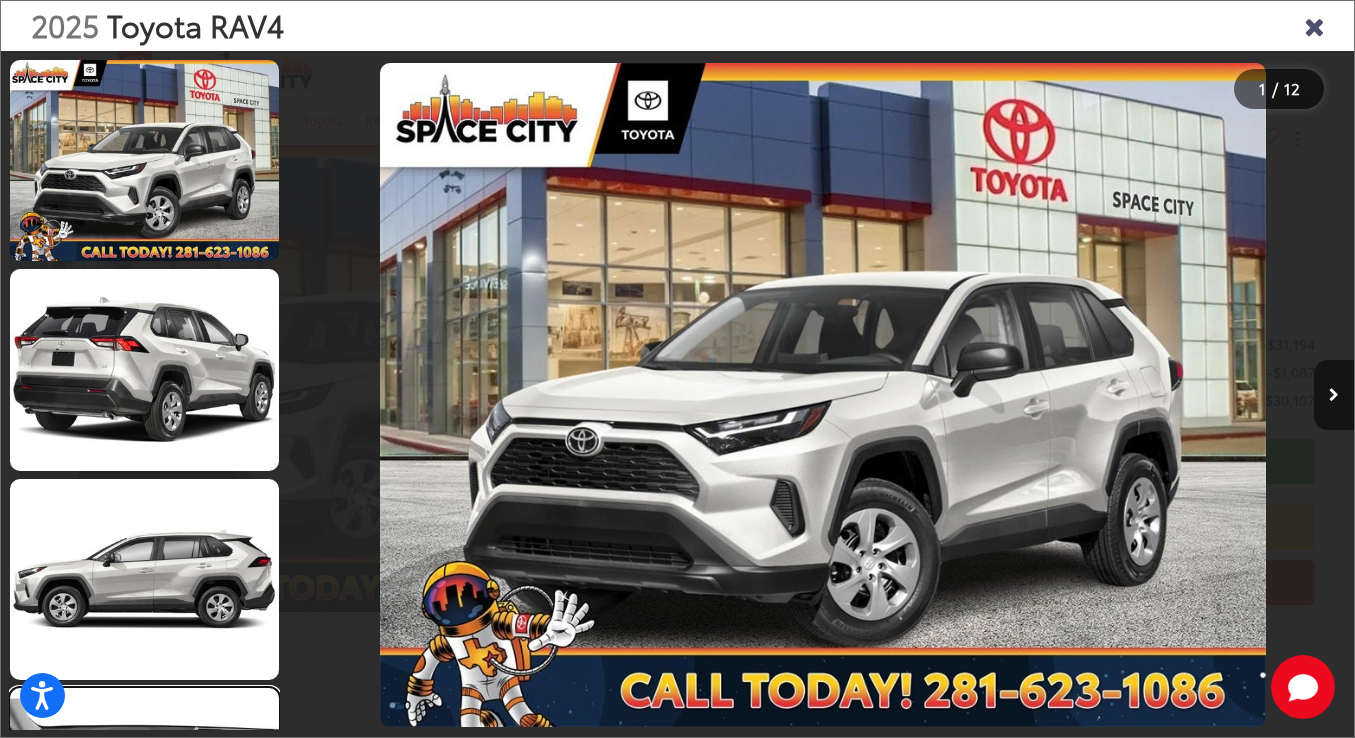 scroll, scrollTop: 456, scrollLeft: 0, axis: vertical 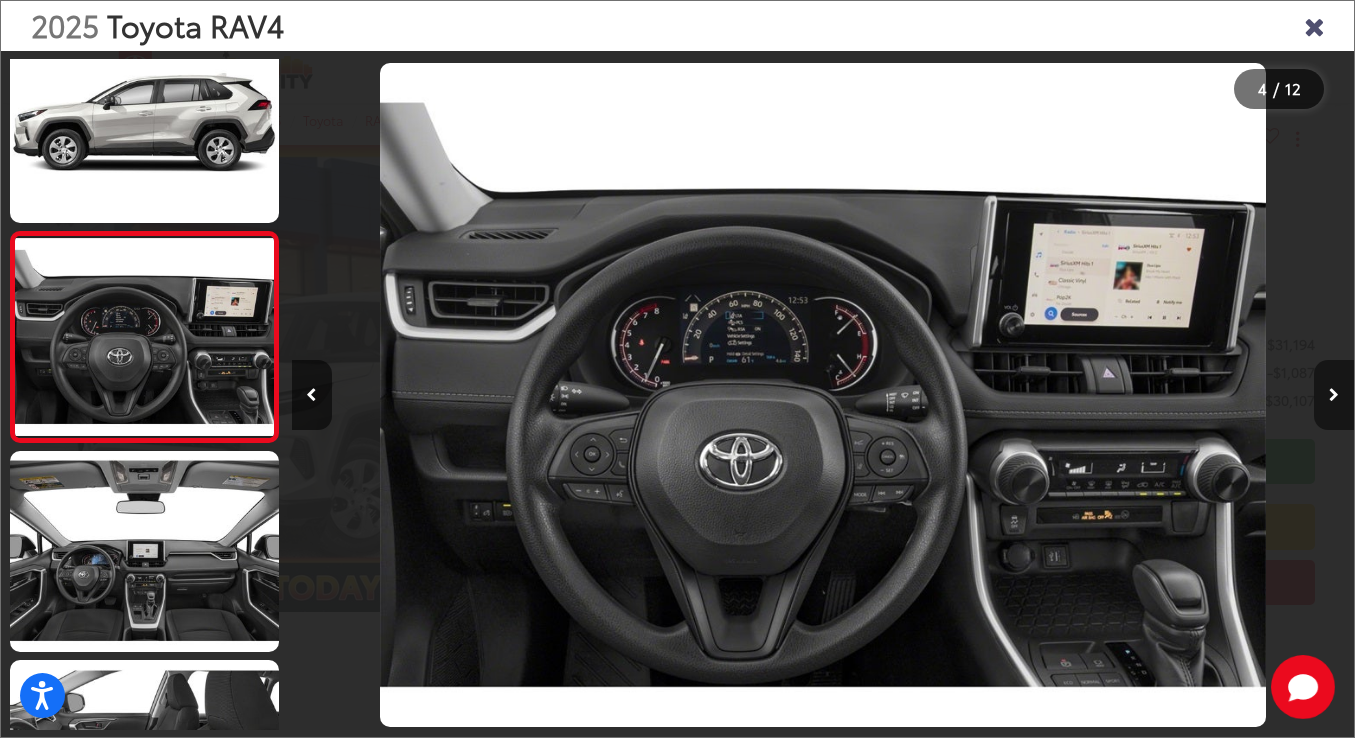 click at bounding box center [1334, 395] 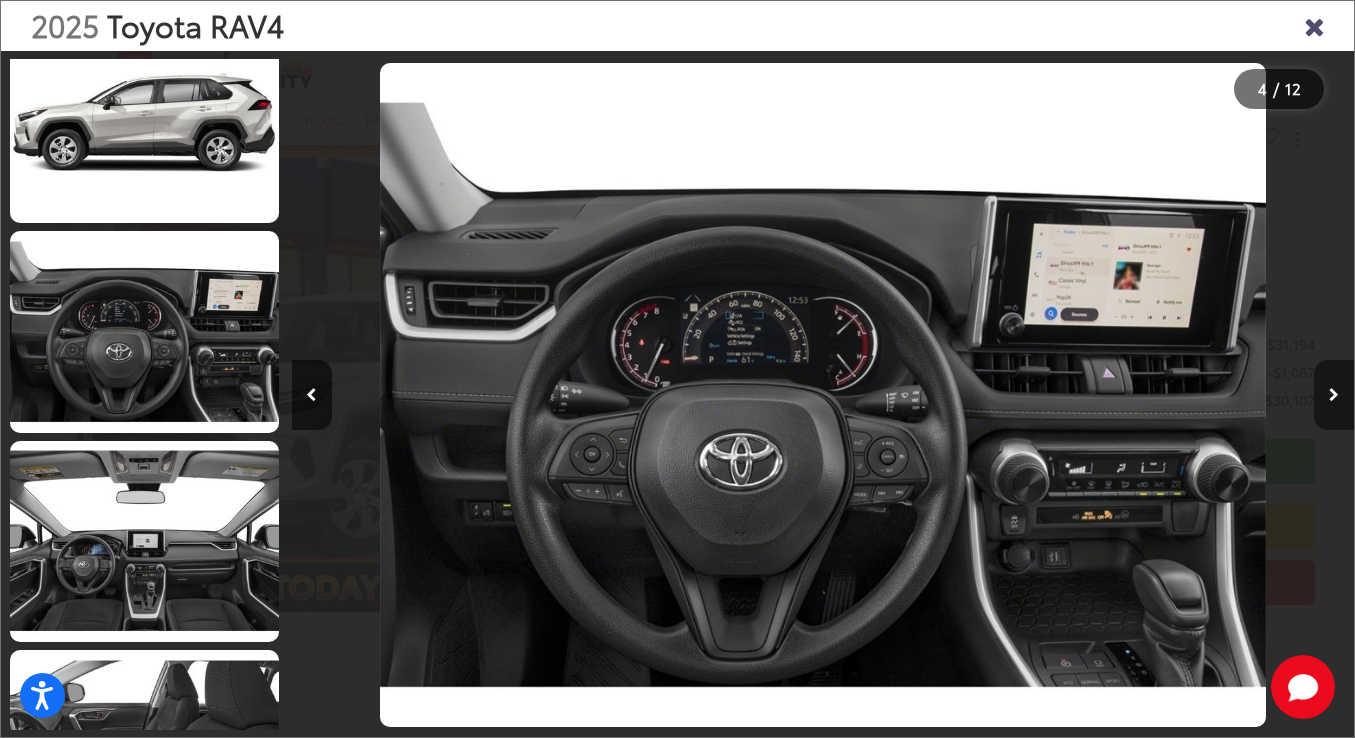 scroll, scrollTop: 0, scrollLeft: 4250, axis: horizontal 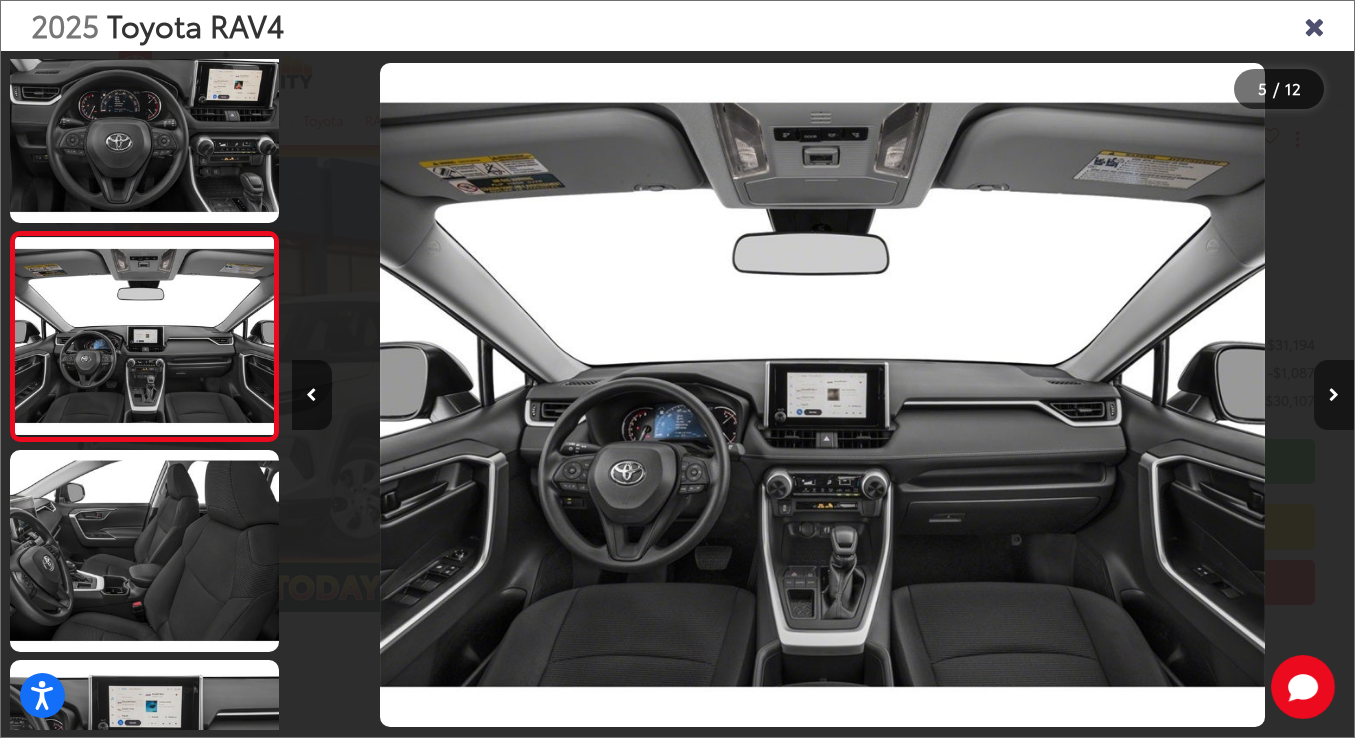 click at bounding box center (1334, 395) 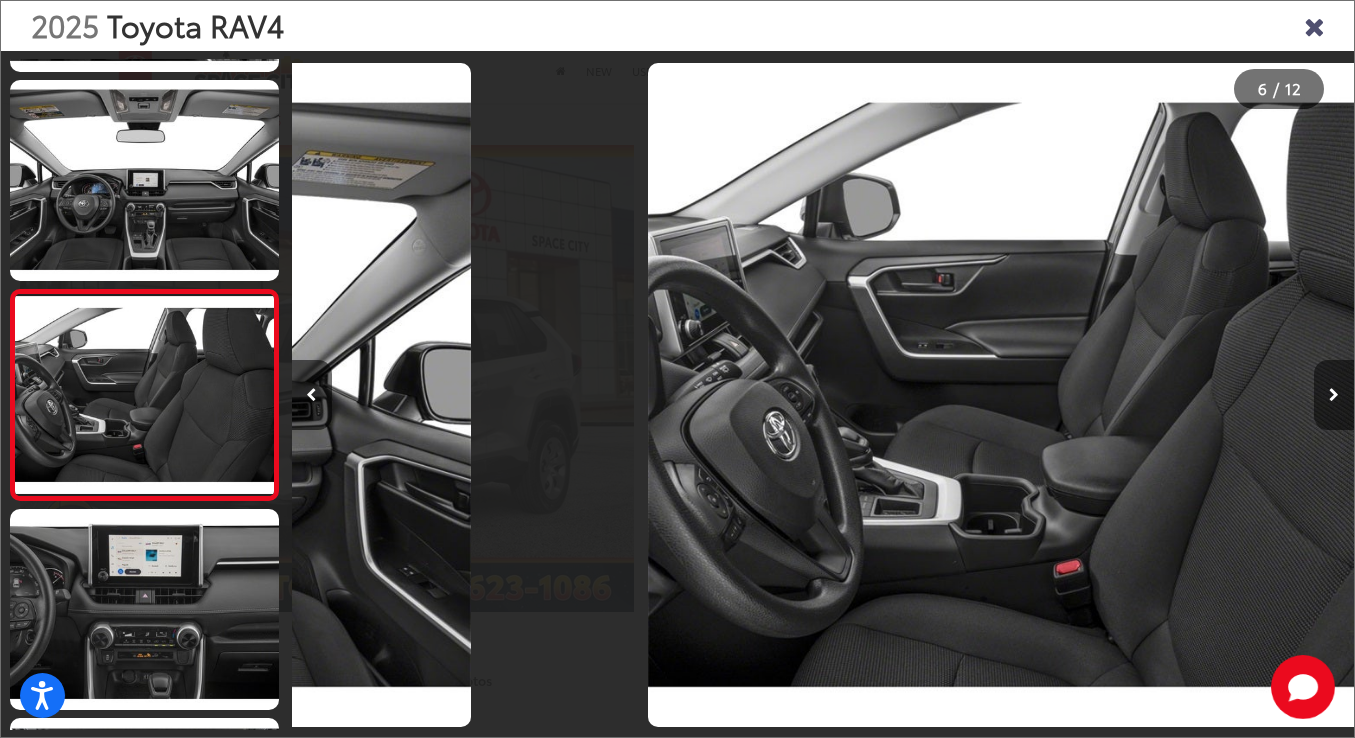 scroll, scrollTop: 876, scrollLeft: 0, axis: vertical 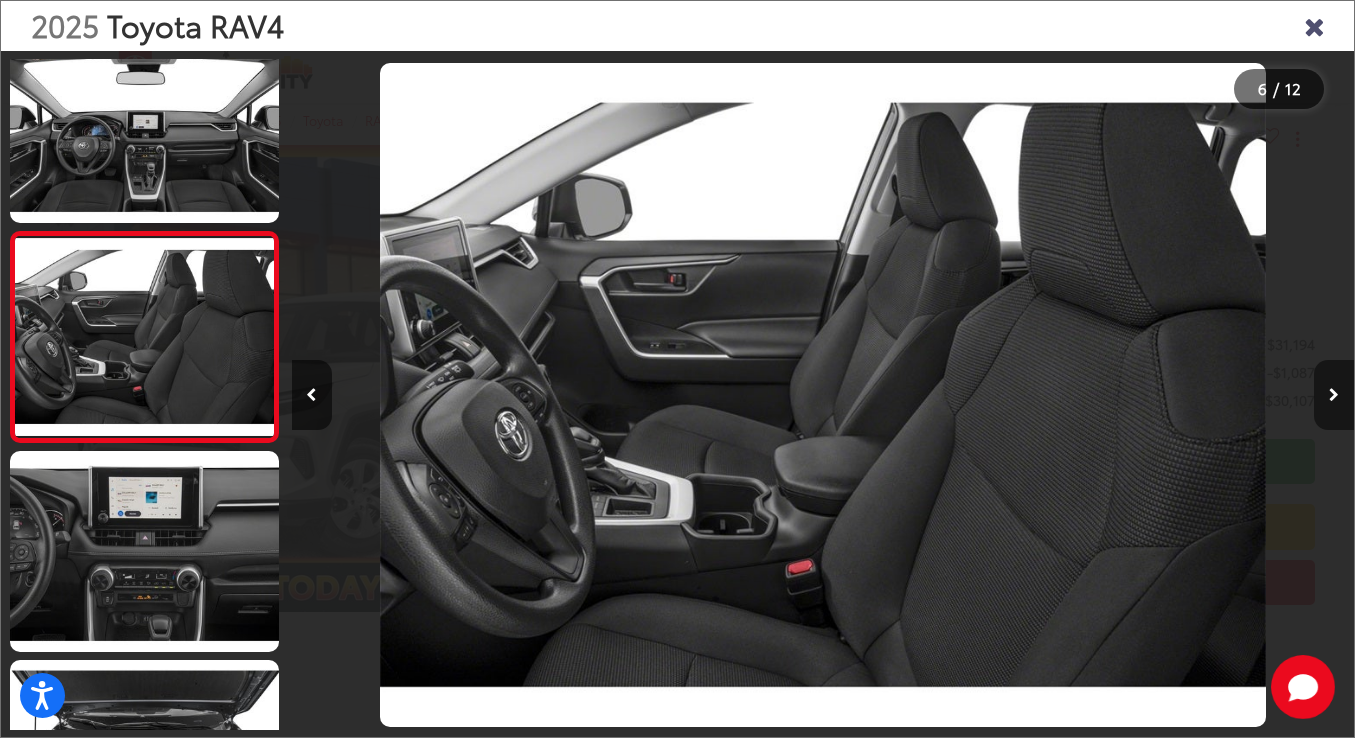 click at bounding box center [1334, 395] 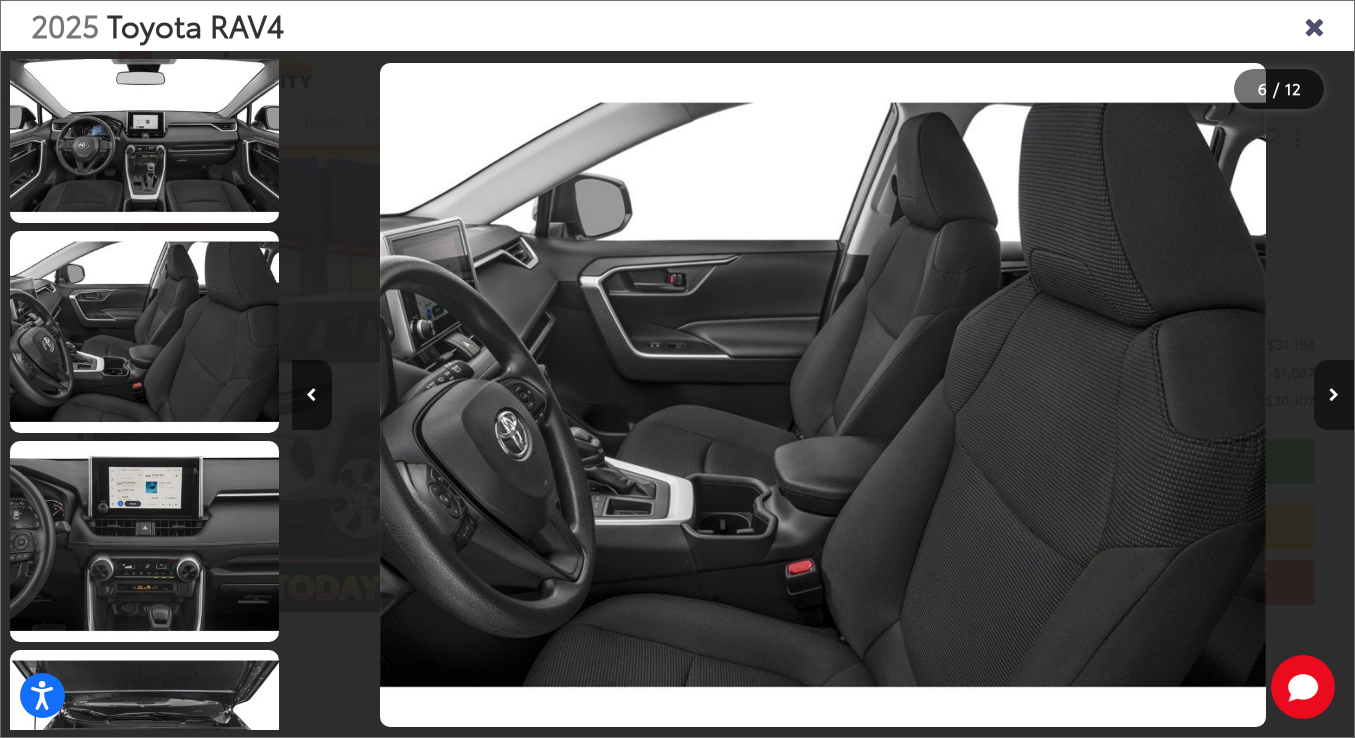 scroll, scrollTop: 0, scrollLeft: 6374, axis: horizontal 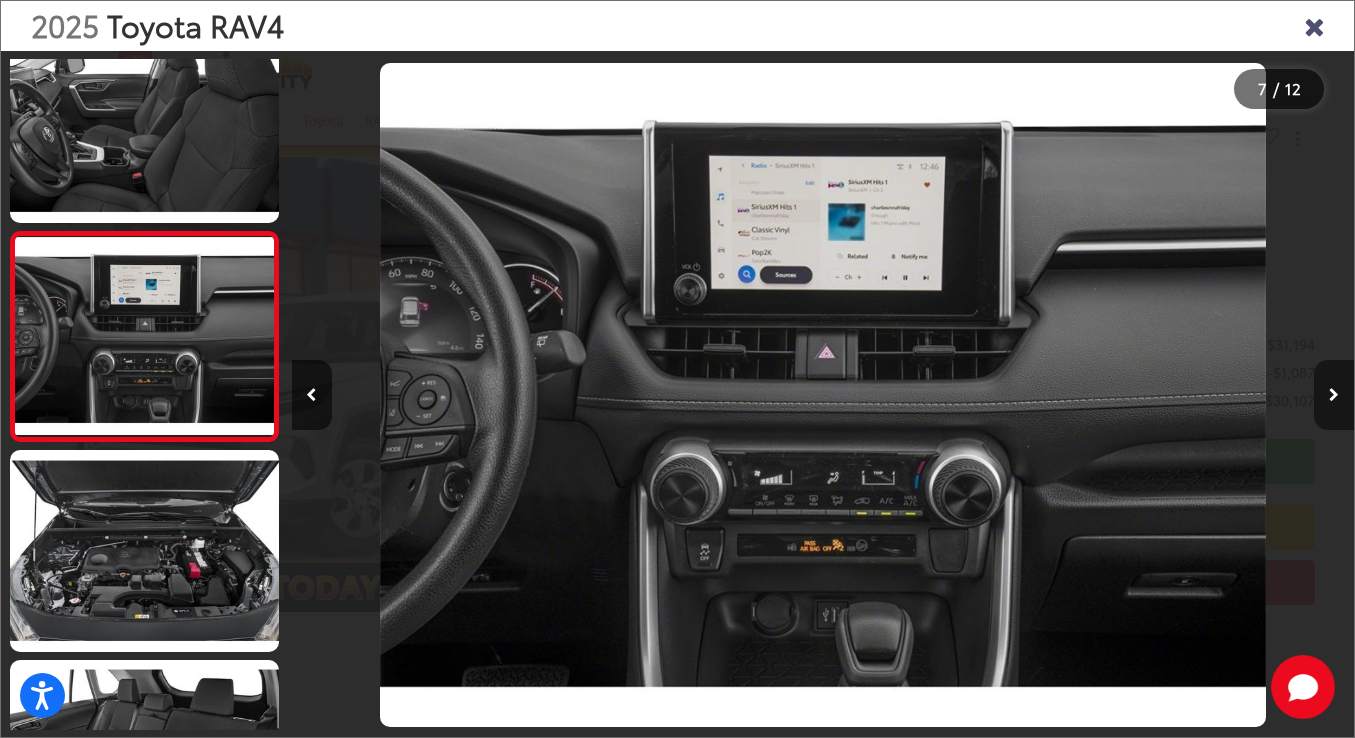 click at bounding box center [1334, 395] 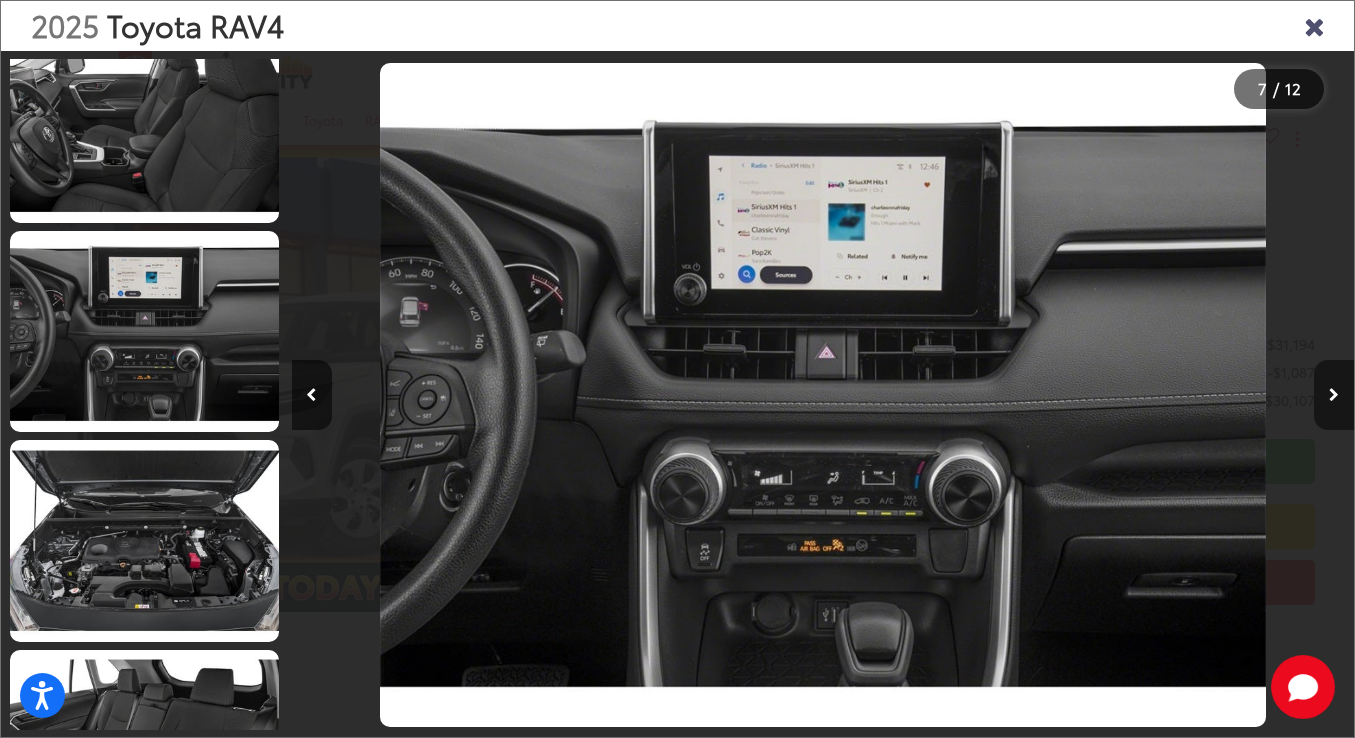 scroll, scrollTop: 0, scrollLeft: 7437, axis: horizontal 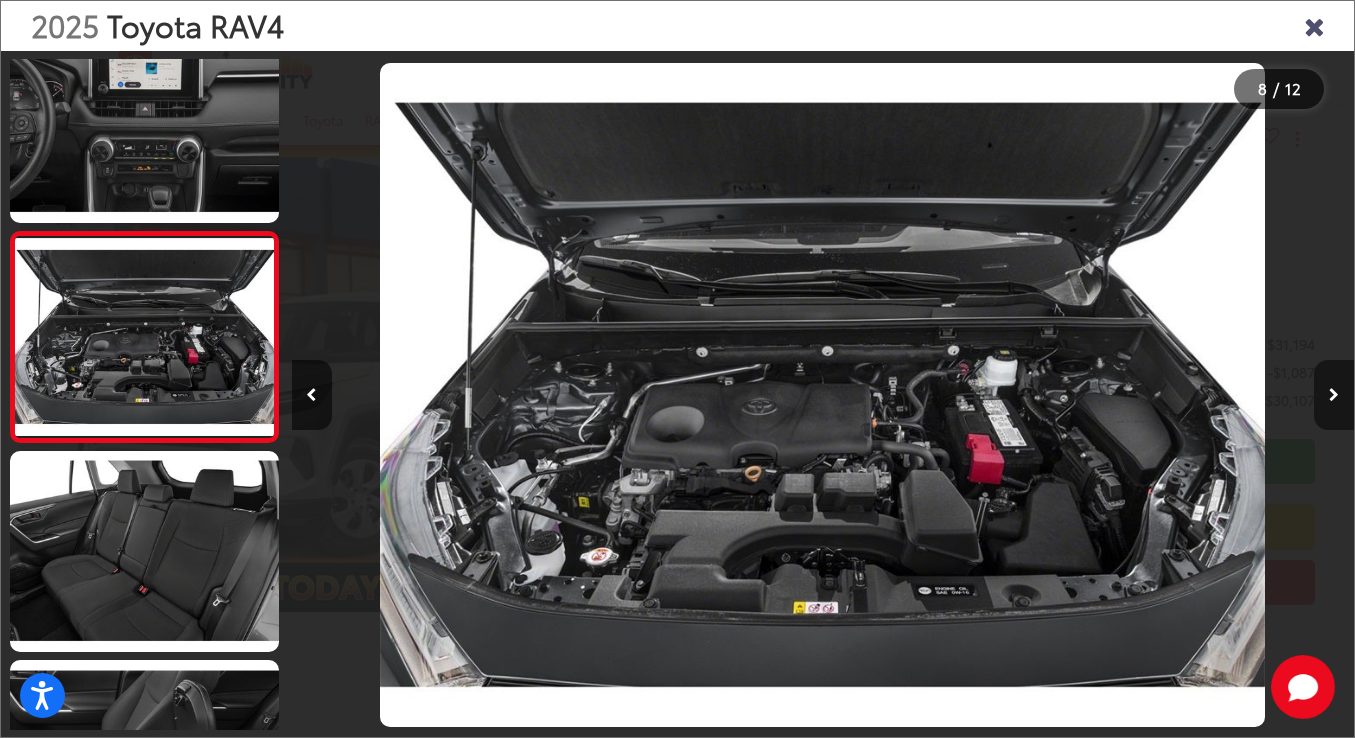 click at bounding box center (1334, 395) 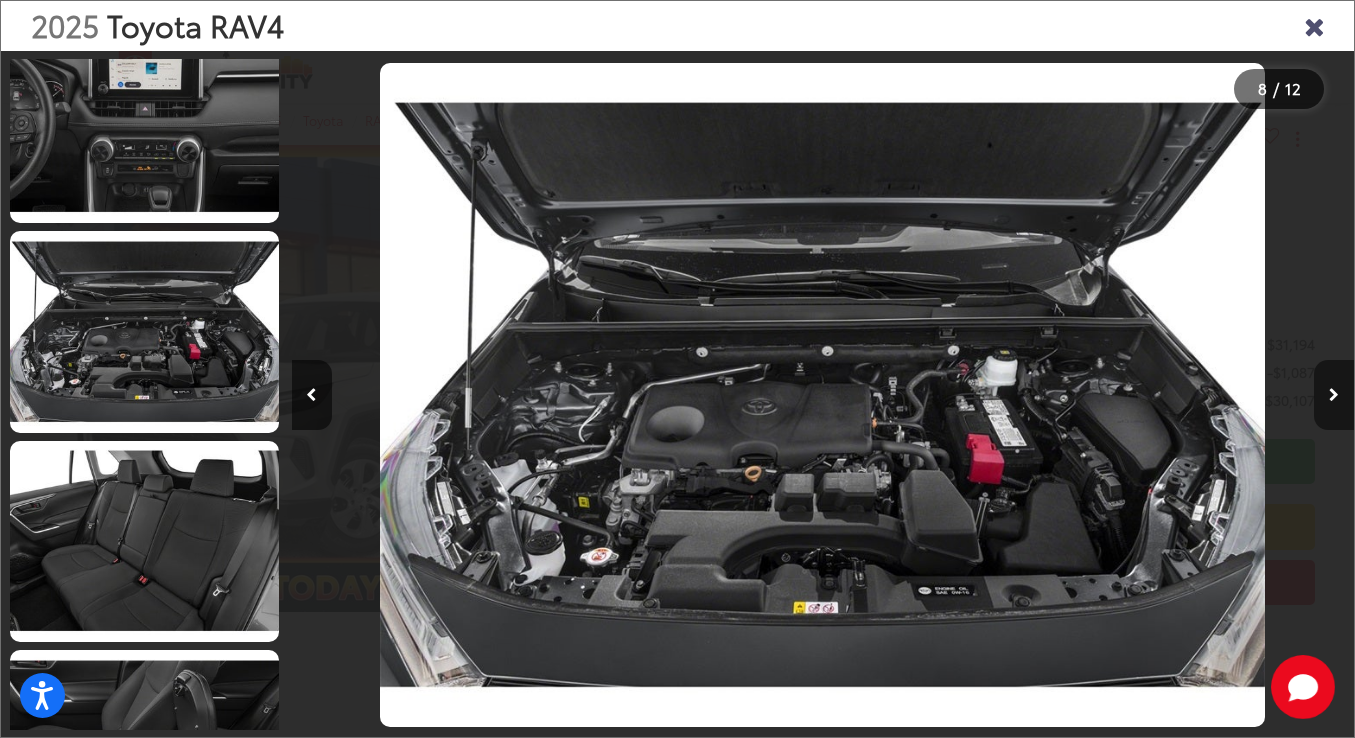 scroll, scrollTop: 0, scrollLeft: 8499, axis: horizontal 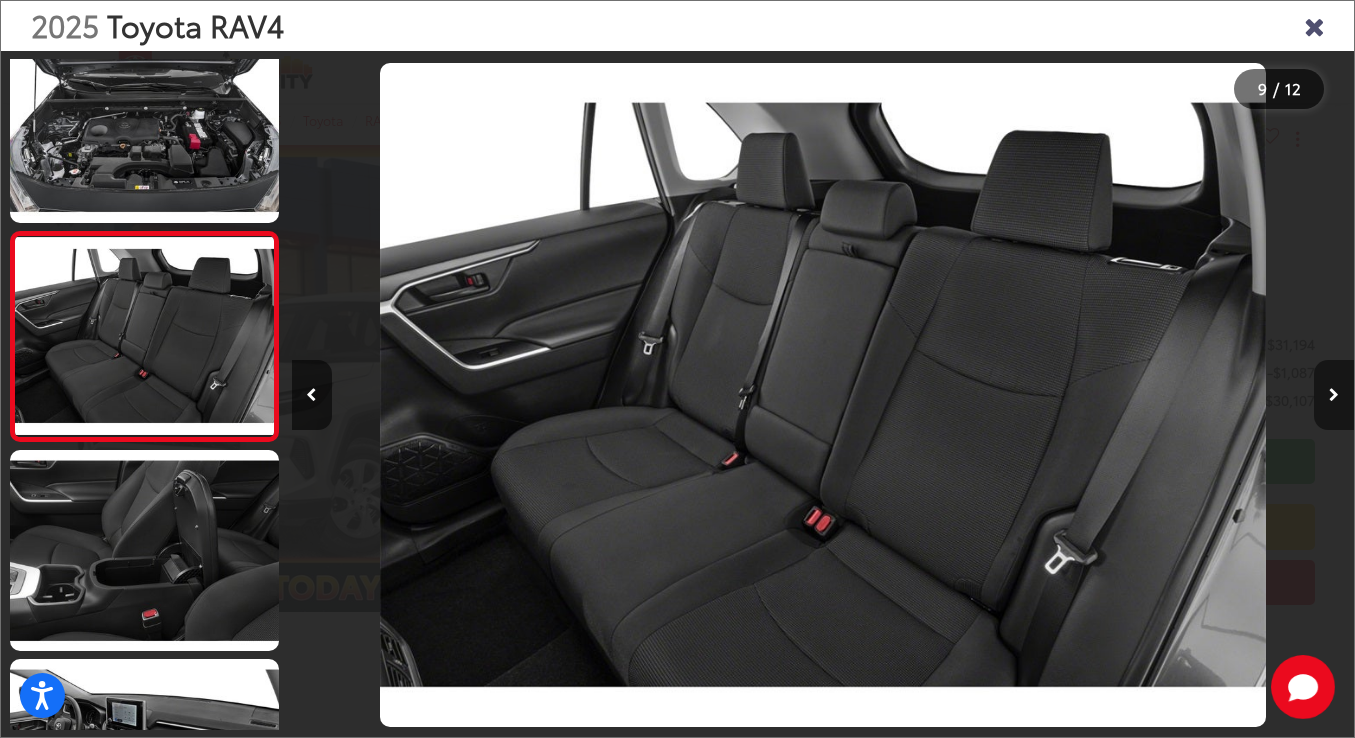click at bounding box center (1334, 395) 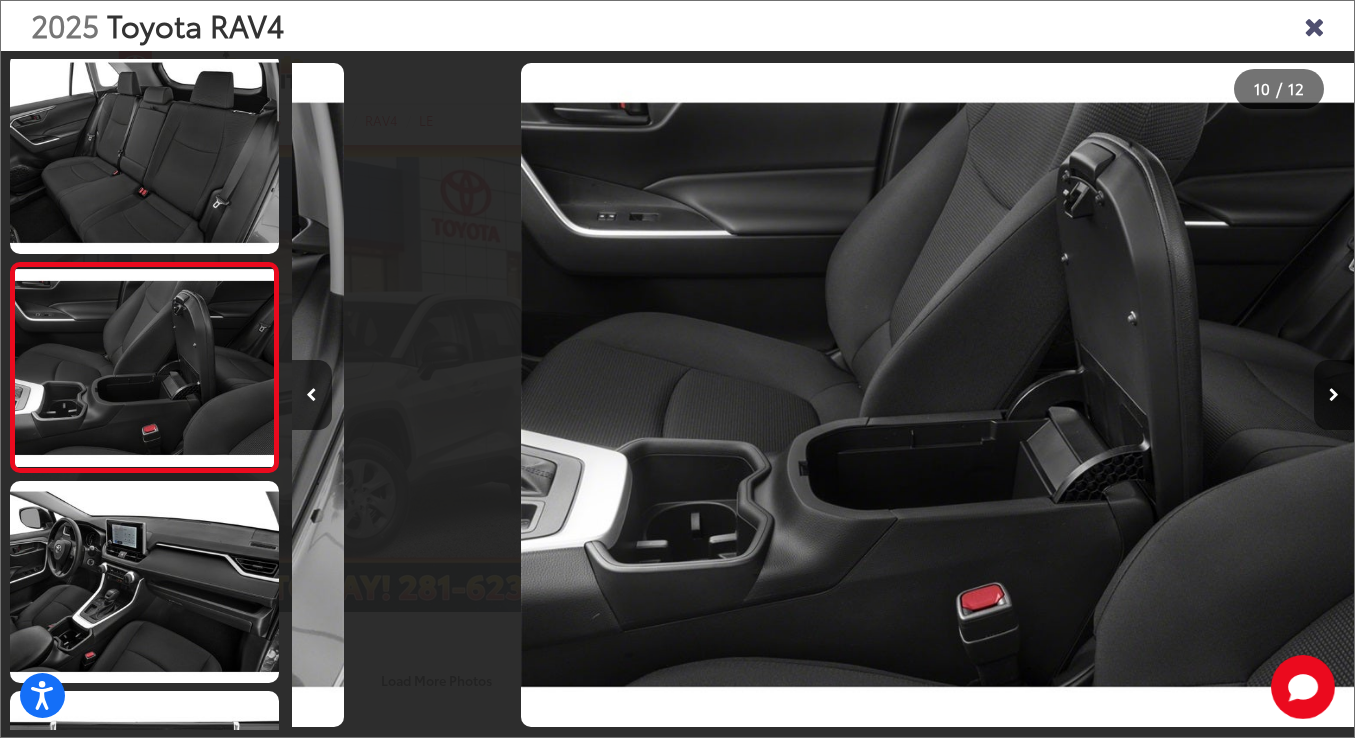 scroll, scrollTop: 1713, scrollLeft: 0, axis: vertical 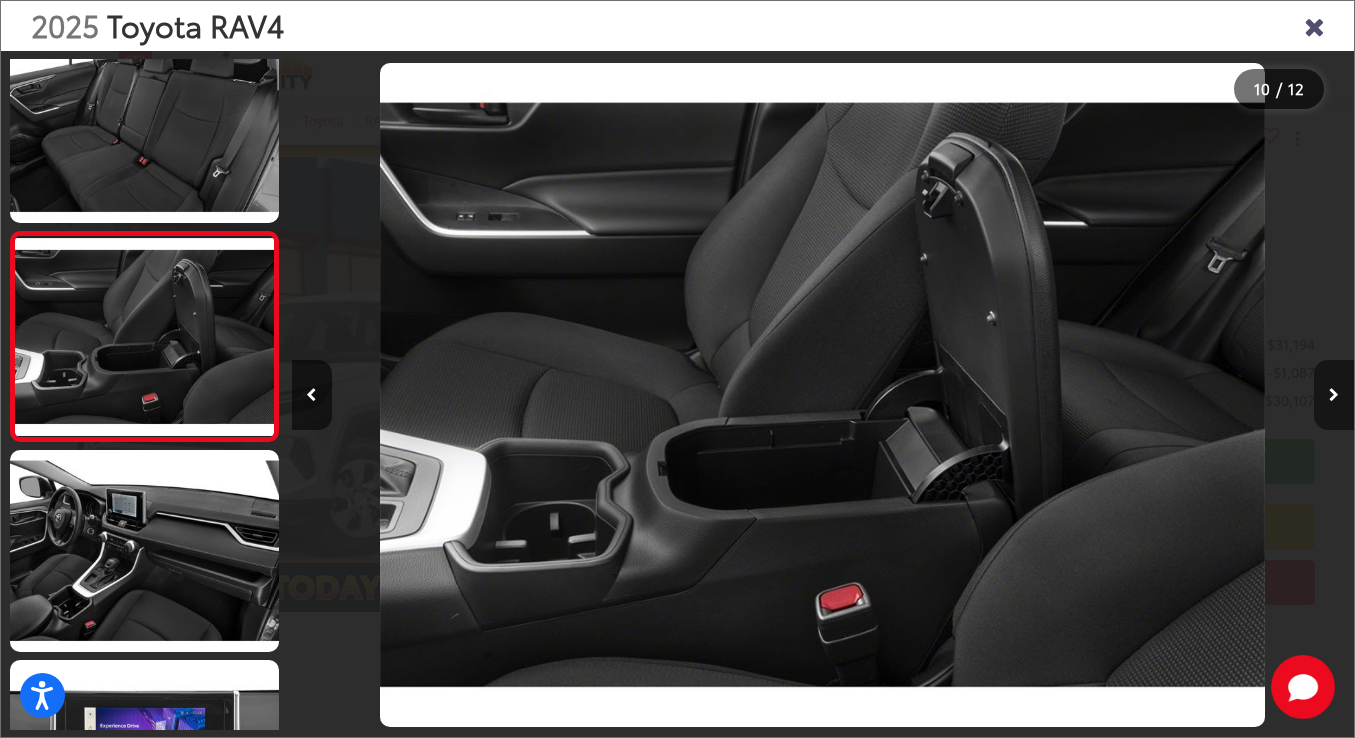 click at bounding box center [1334, 395] 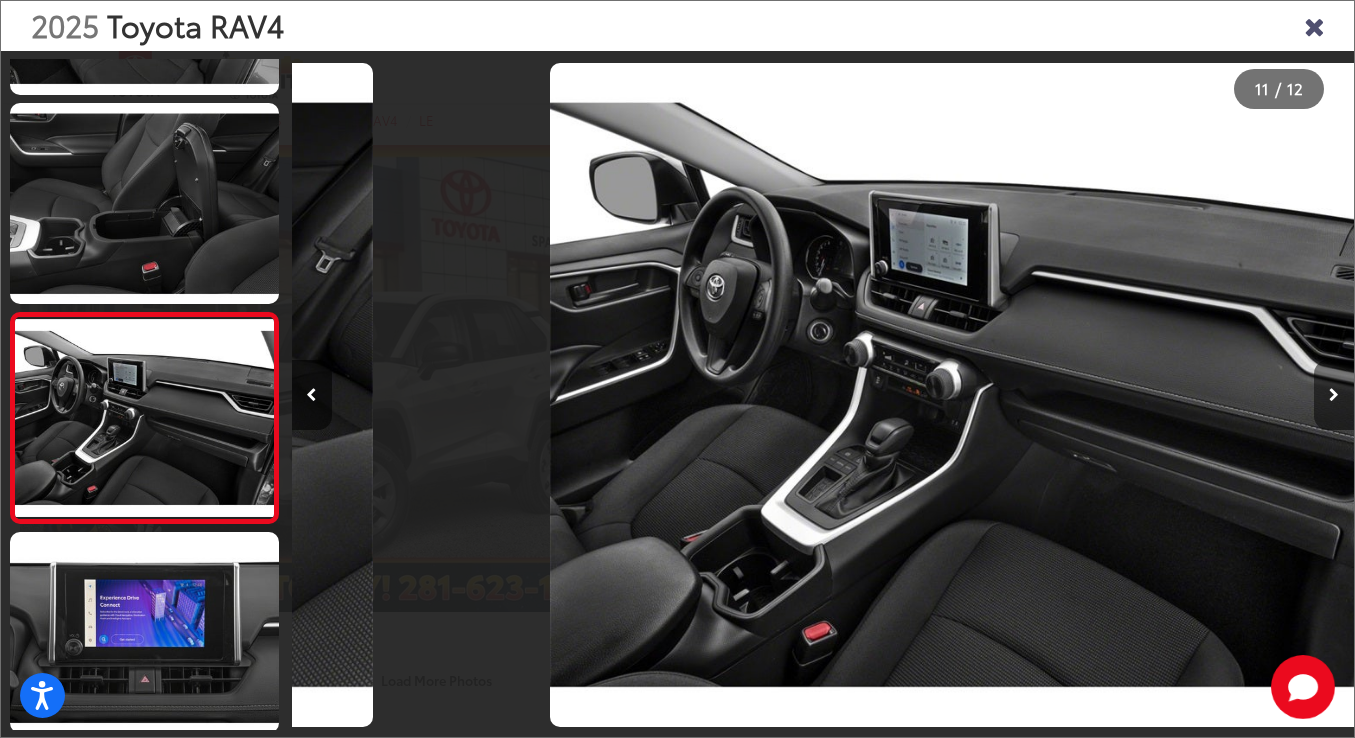 scroll, scrollTop: 1845, scrollLeft: 0, axis: vertical 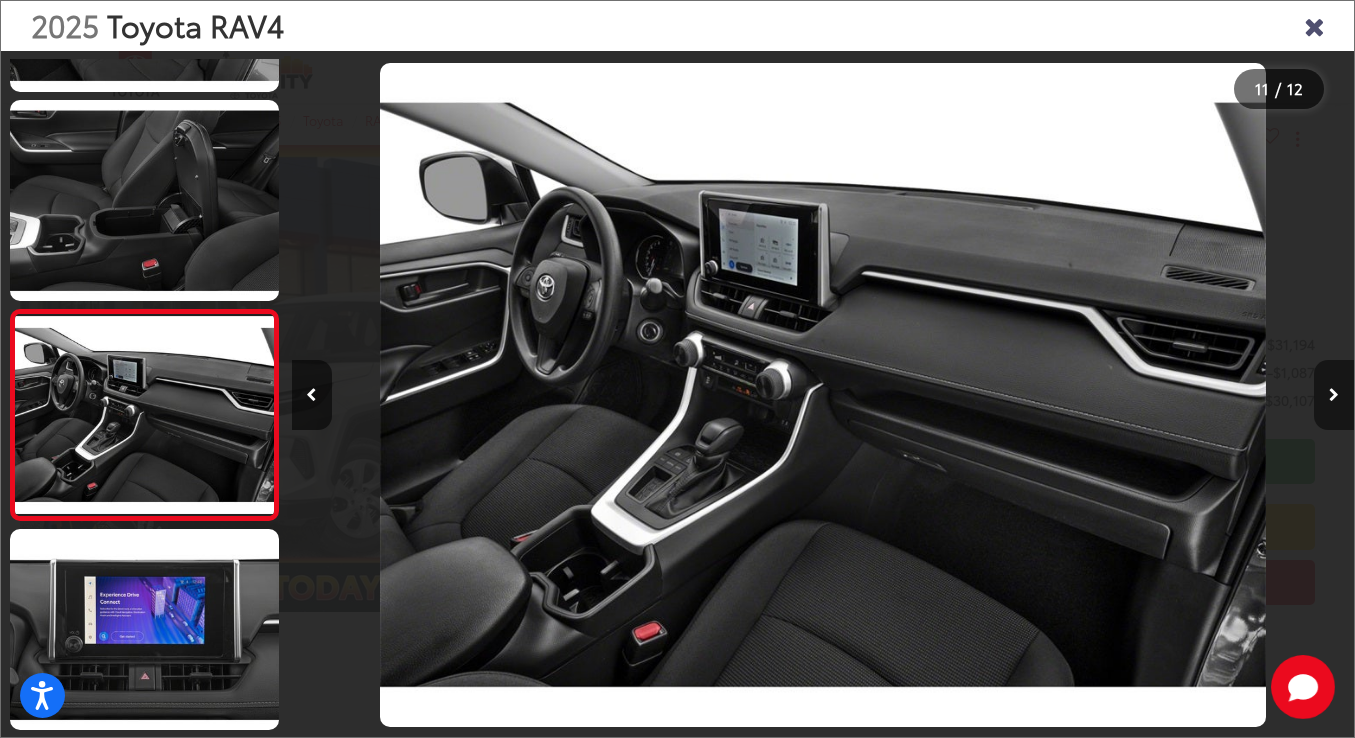 click at bounding box center (1334, 395) 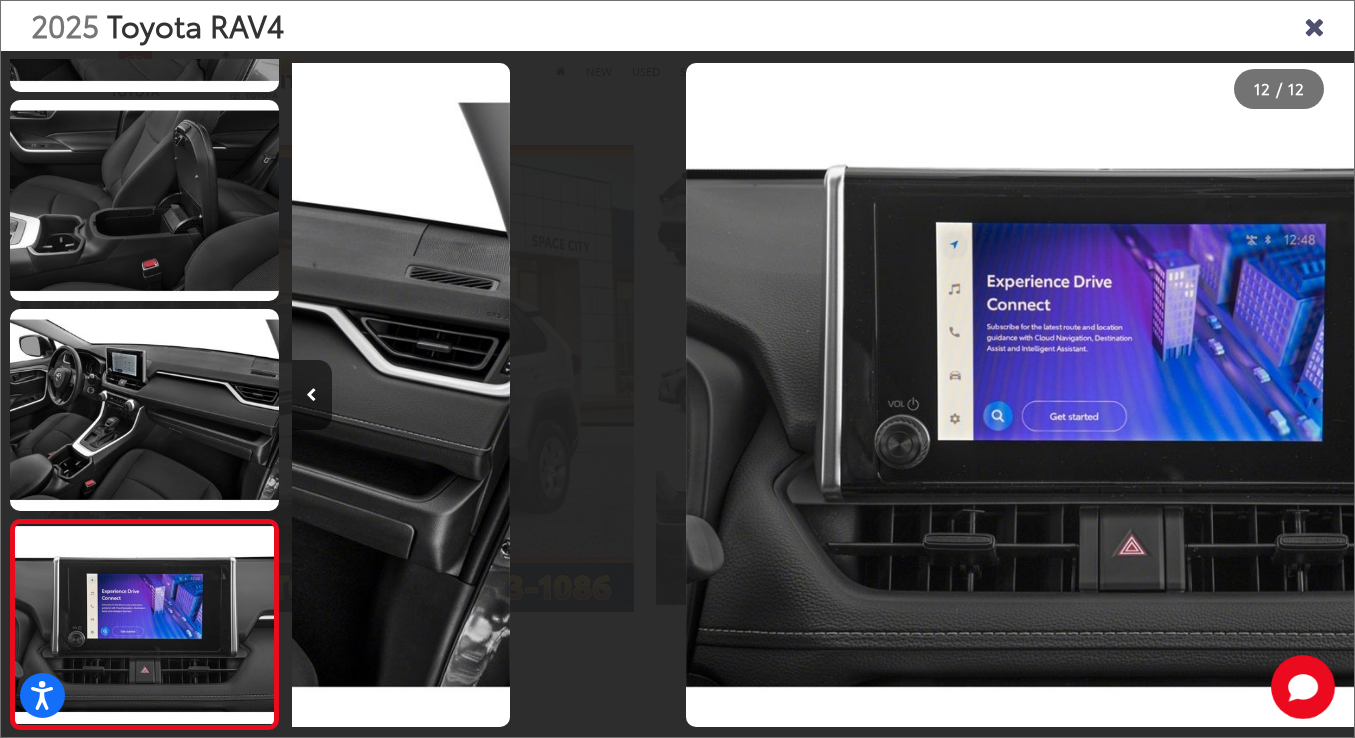 scroll, scrollTop: 0, scrollLeft: 11686, axis: horizontal 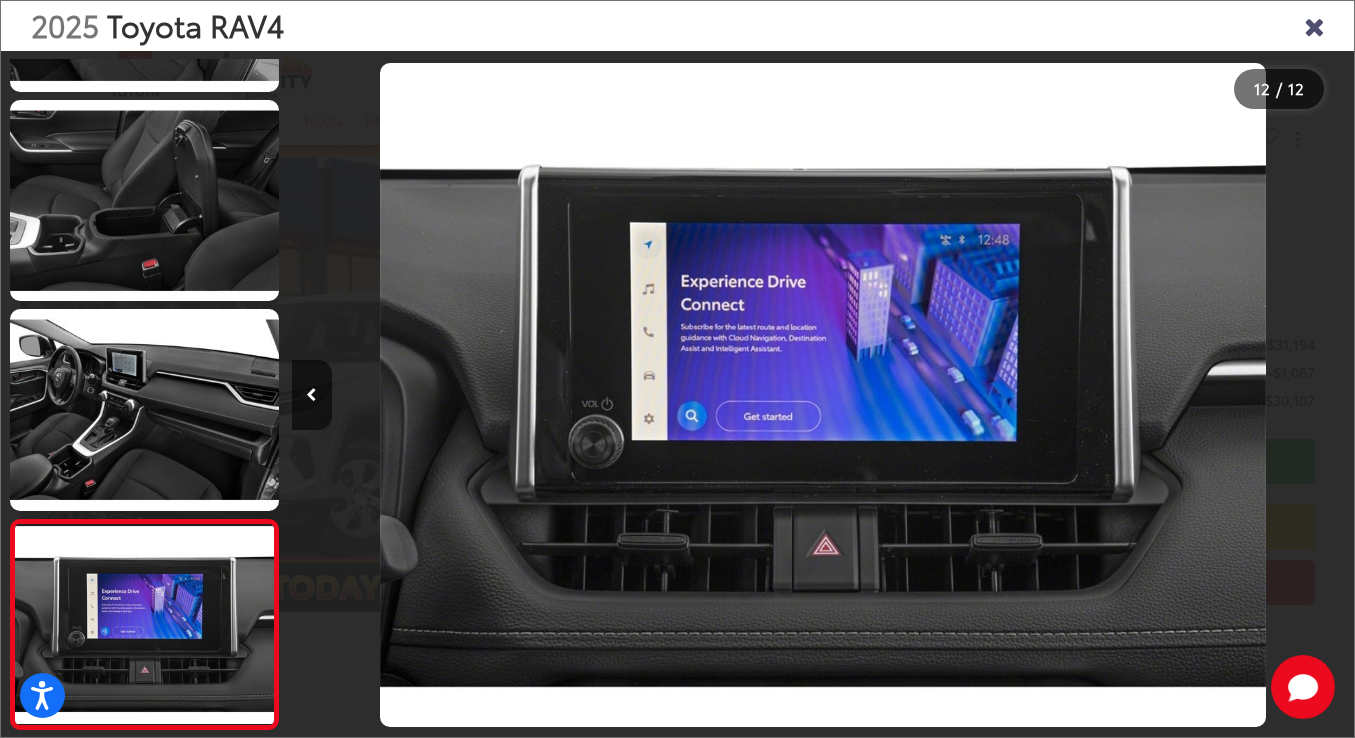 click at bounding box center (1221, 395) 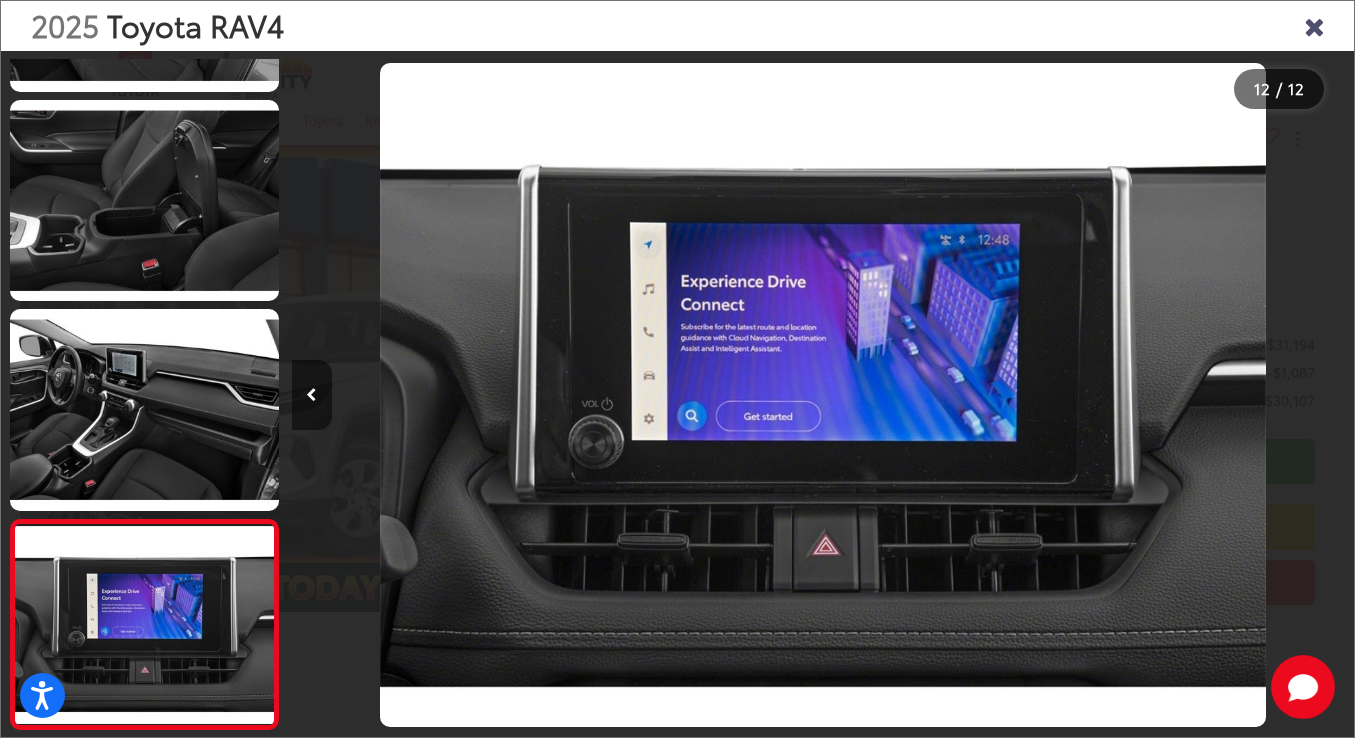 click at bounding box center (311, 395) 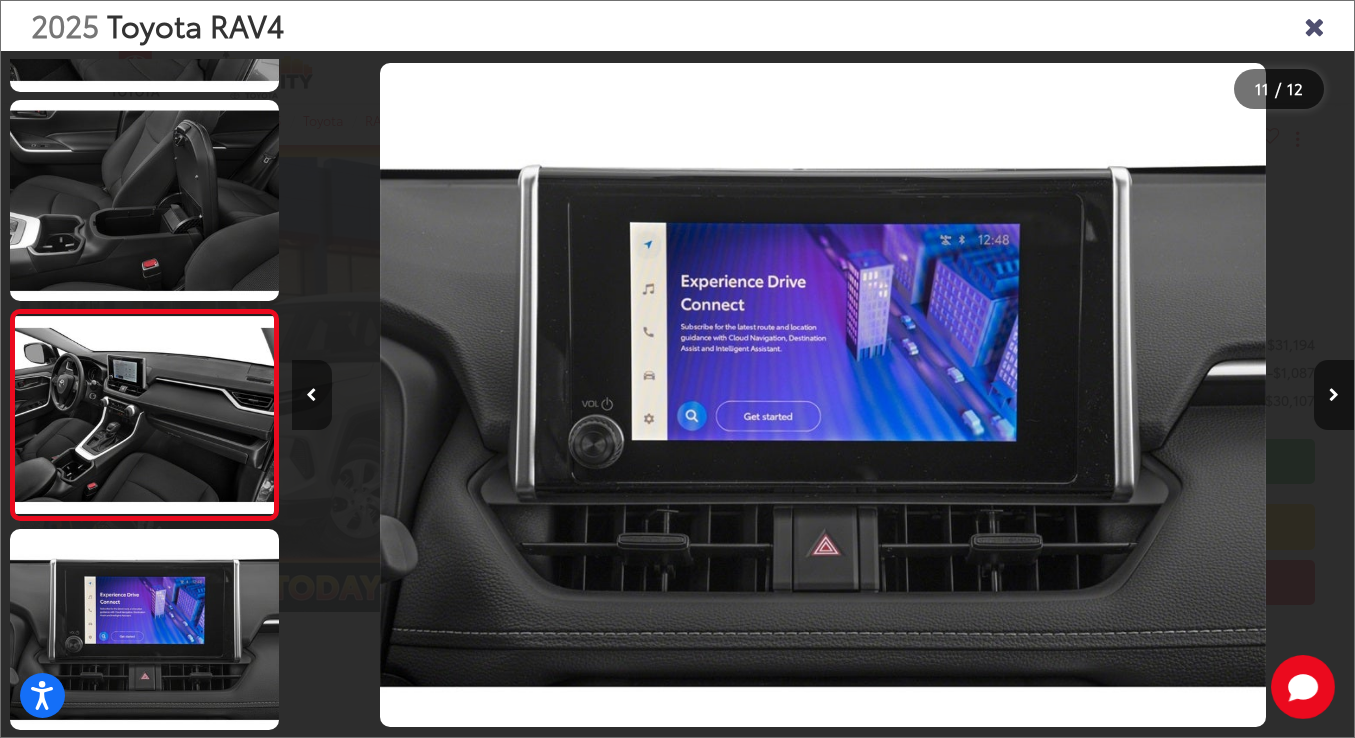 scroll, scrollTop: 1845, scrollLeft: 0, axis: vertical 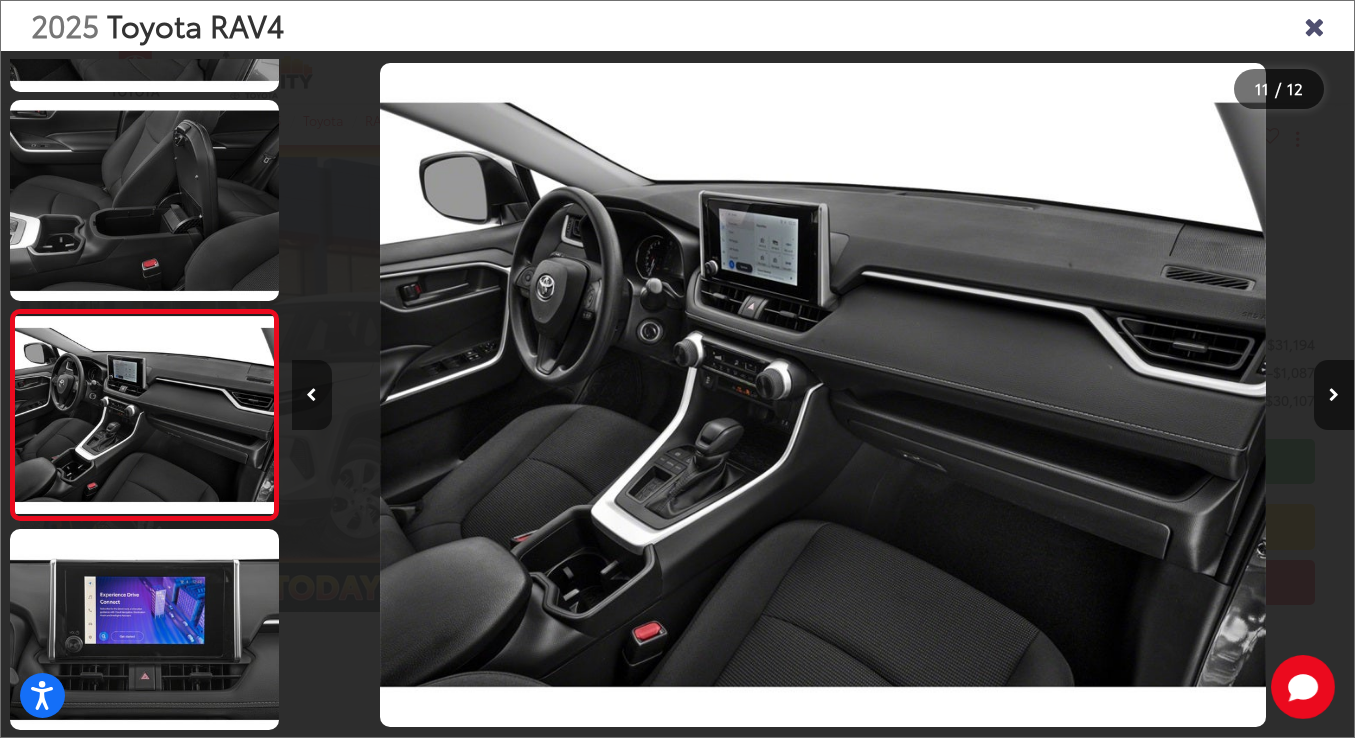 click at bounding box center (311, 395) 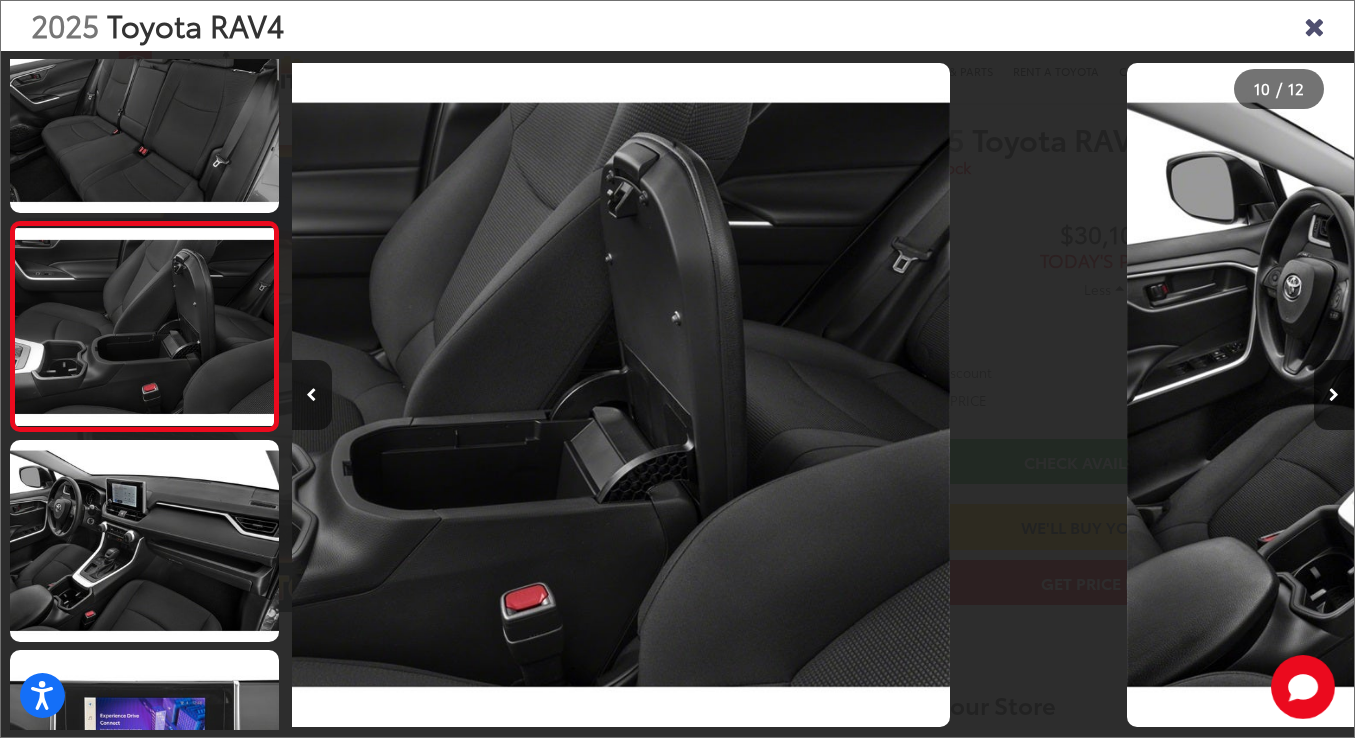 scroll, scrollTop: 1714, scrollLeft: 0, axis: vertical 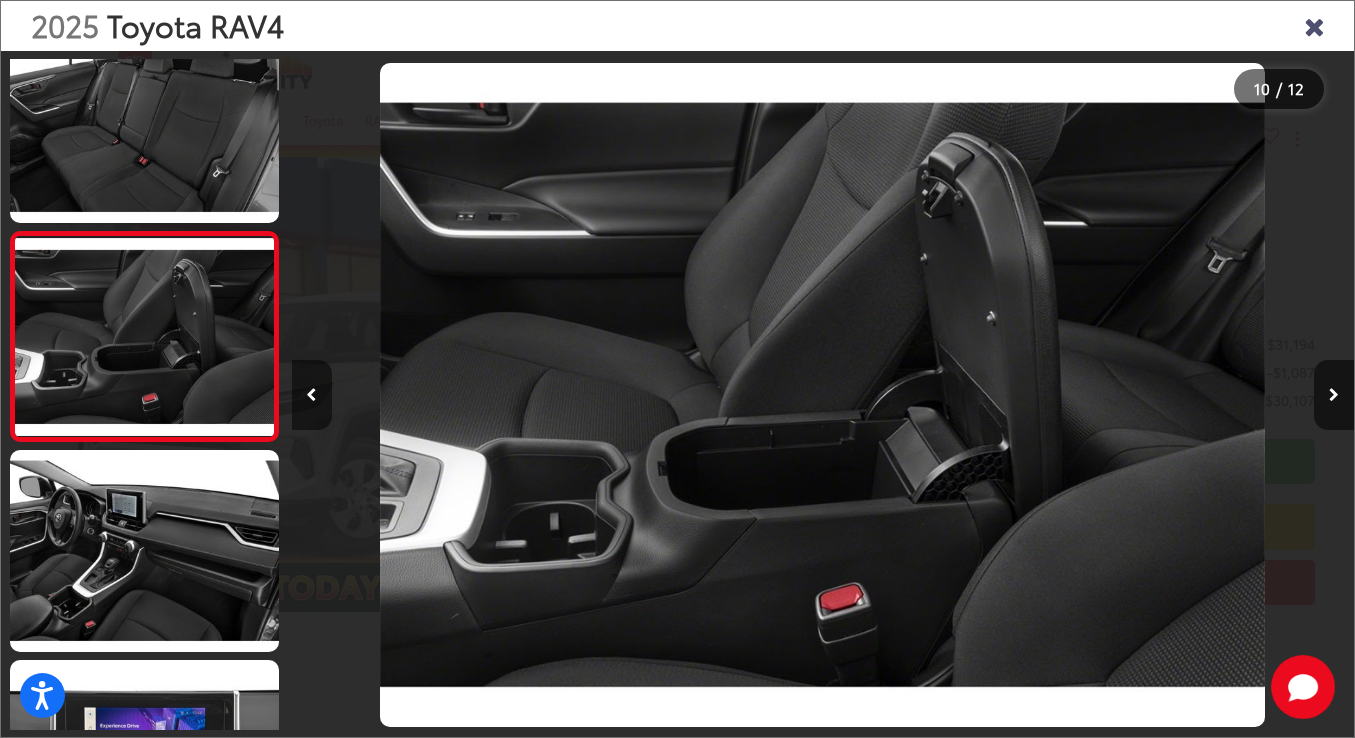 click at bounding box center [312, 395] 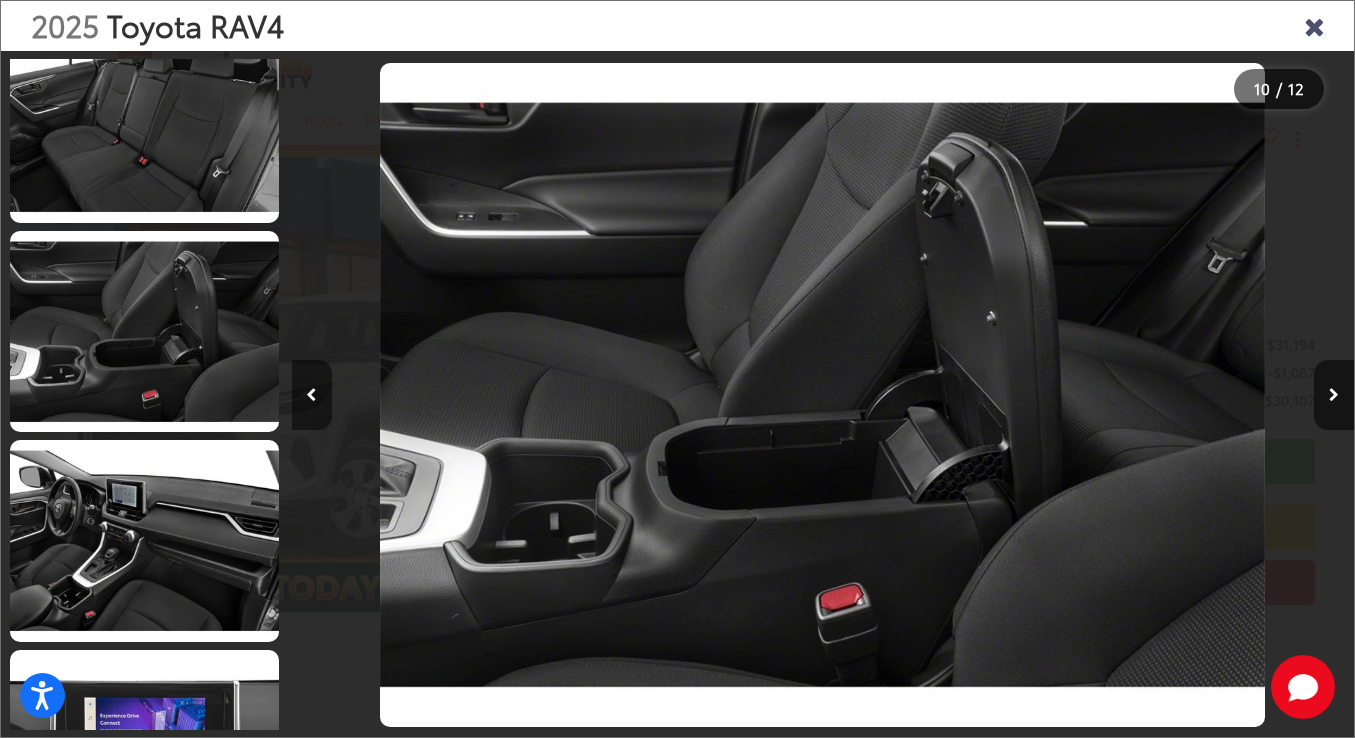 scroll, scrollTop: 0, scrollLeft: 8499, axis: horizontal 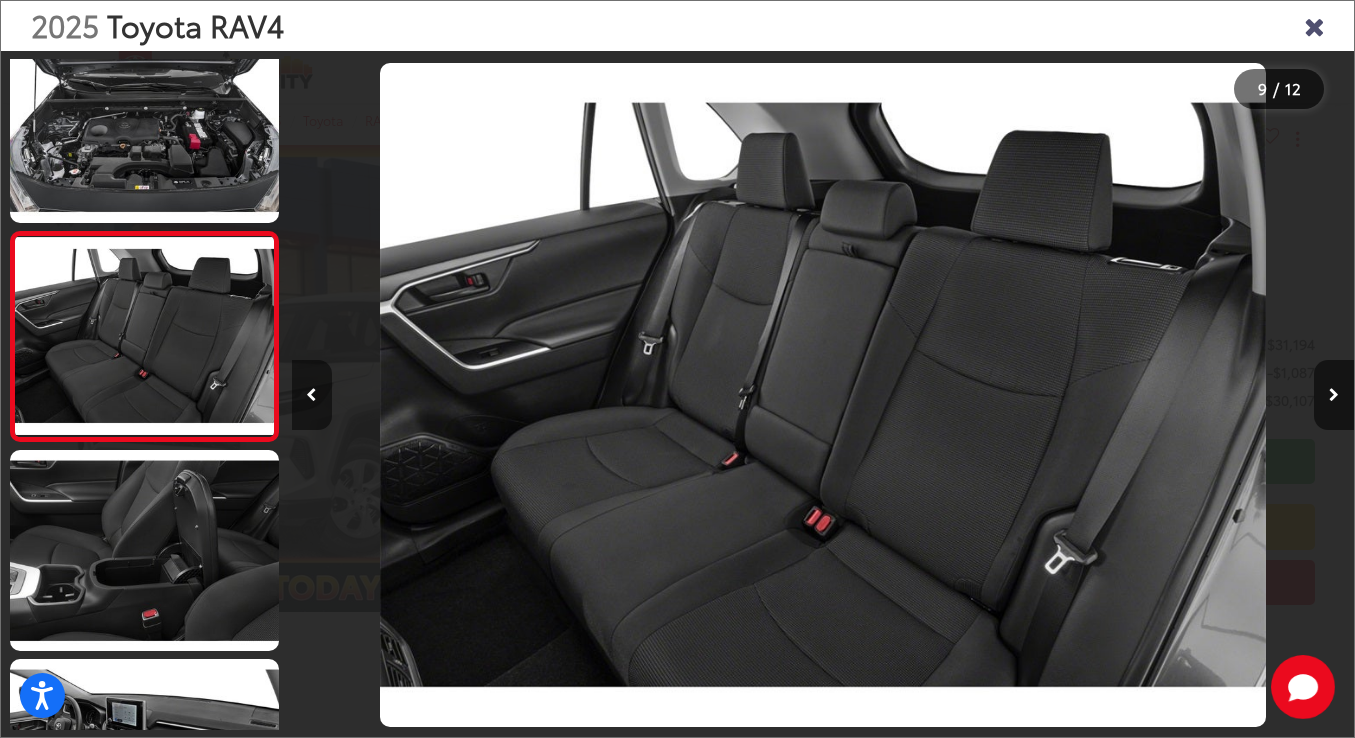 click at bounding box center [312, 395] 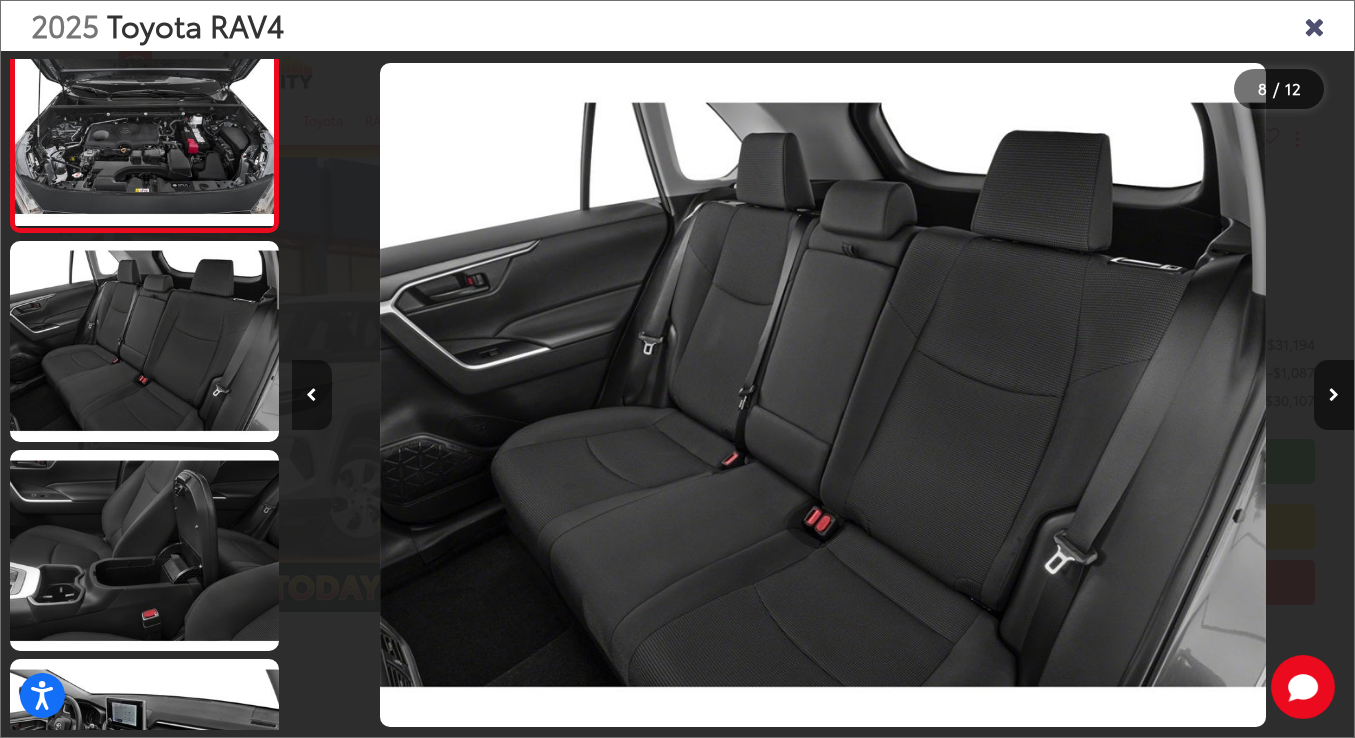 scroll, scrollTop: 0, scrollLeft: 7437, axis: horizontal 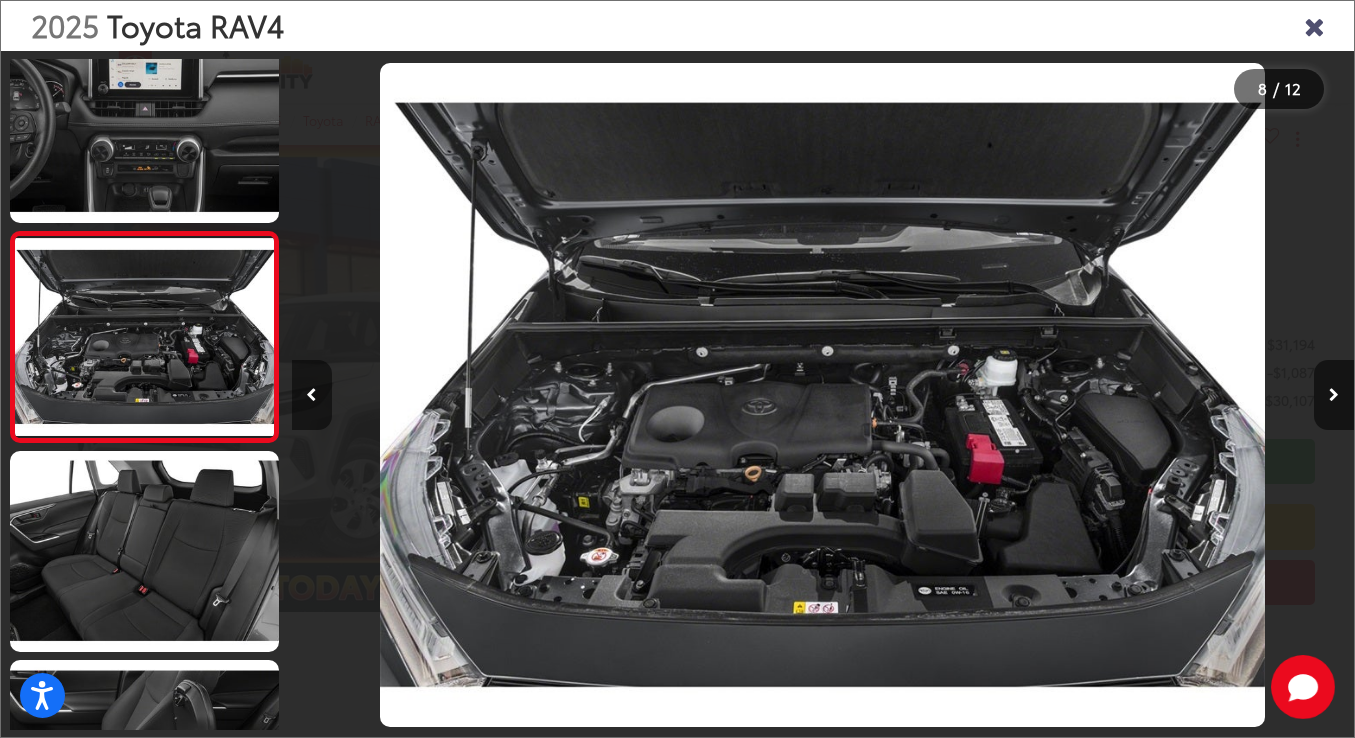 click at bounding box center [311, 395] 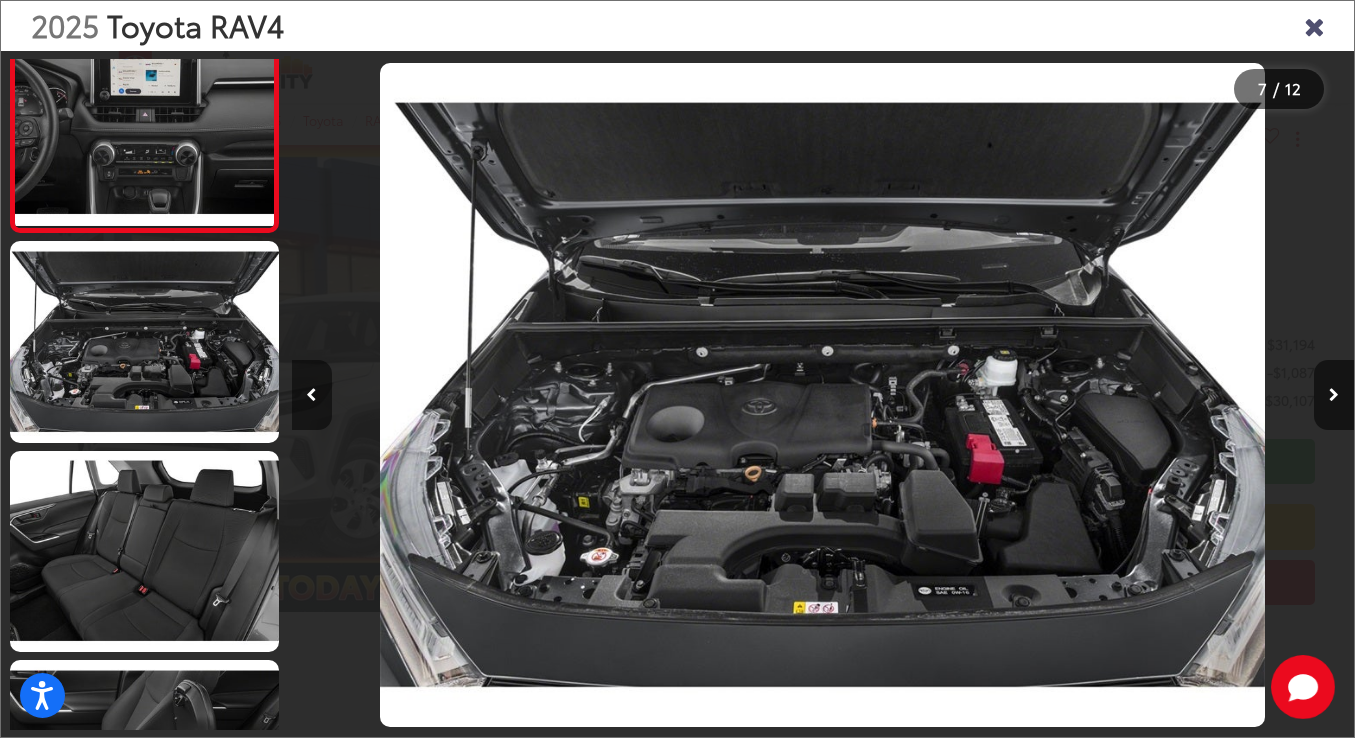 scroll, scrollTop: 0, scrollLeft: 6374, axis: horizontal 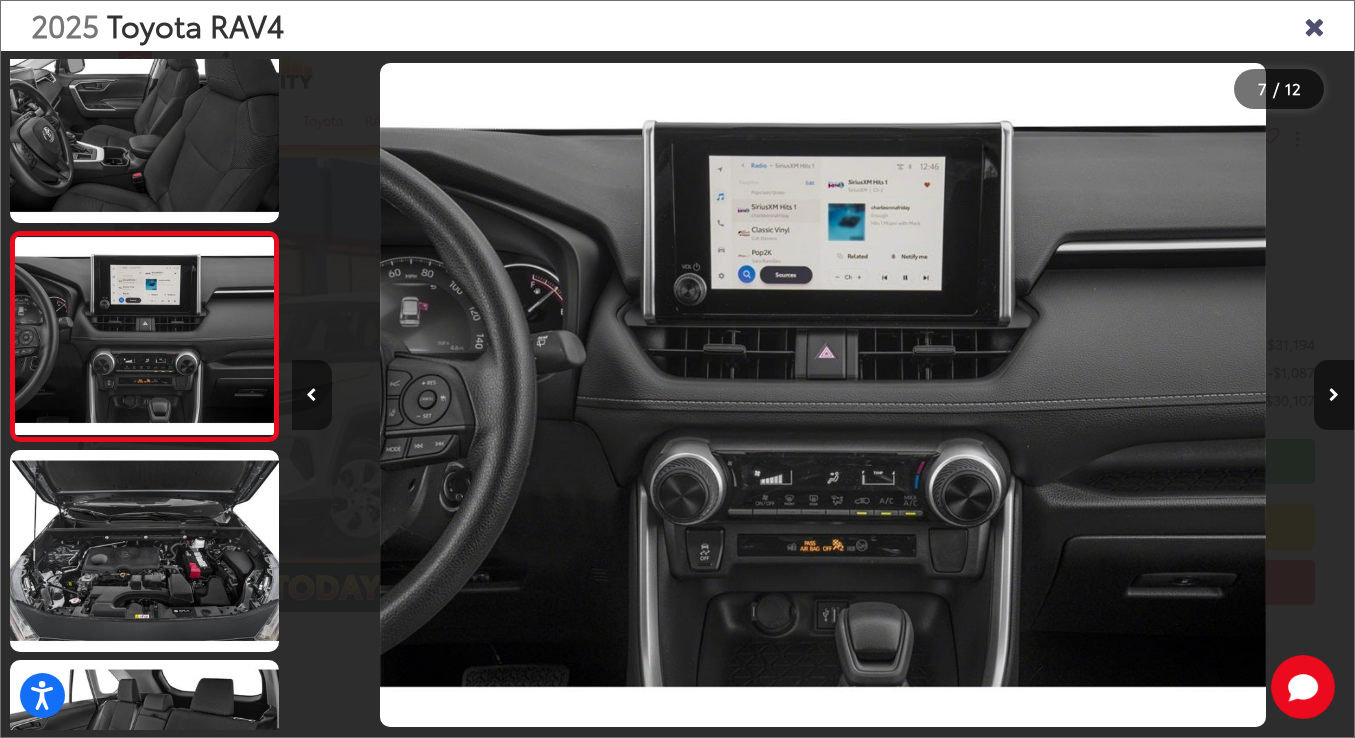 click at bounding box center (311, 395) 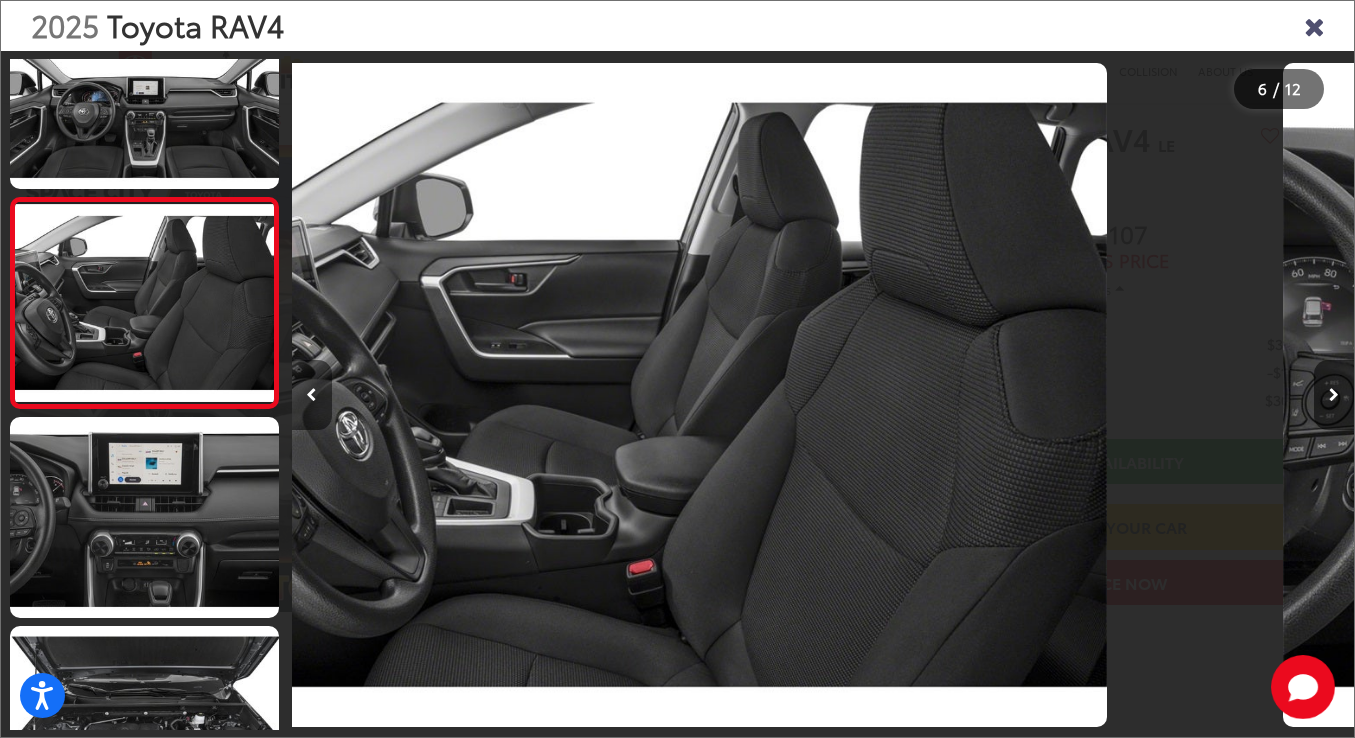 scroll, scrollTop: 876, scrollLeft: 0, axis: vertical 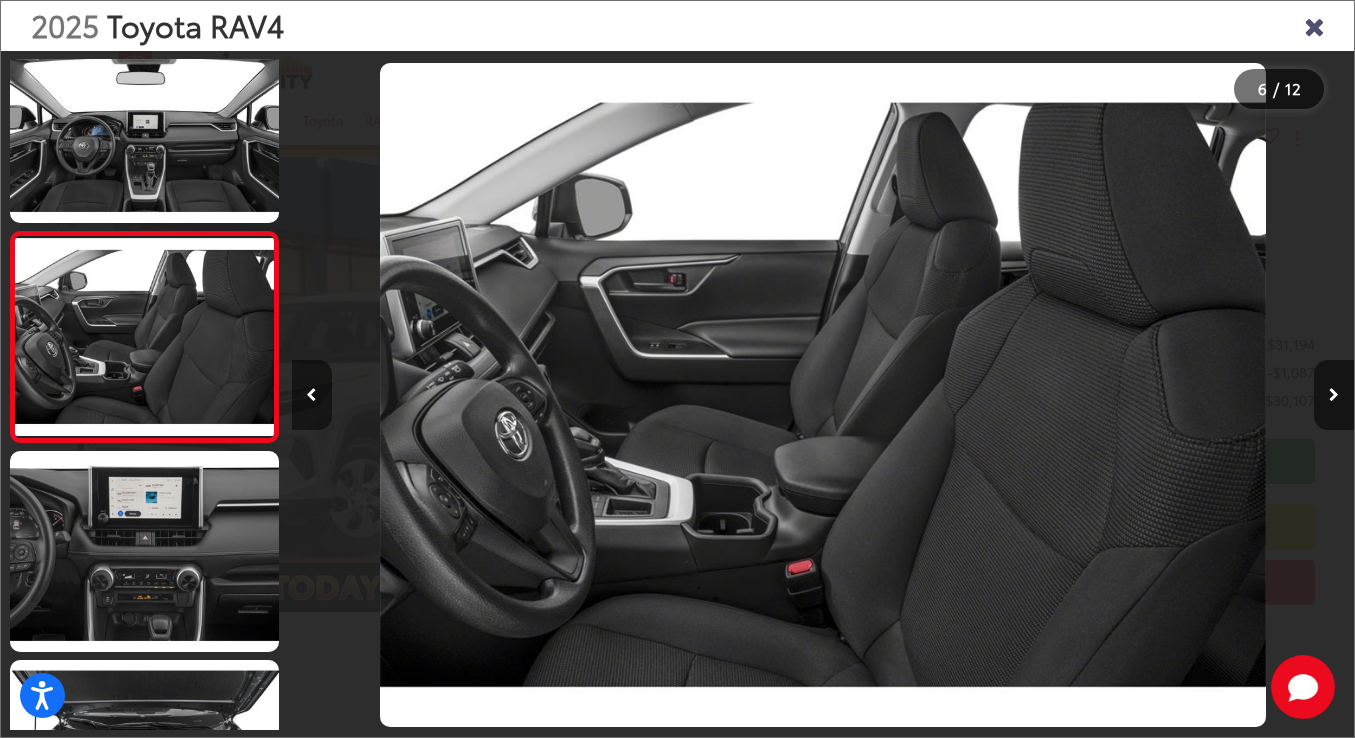 click at bounding box center (311, 395) 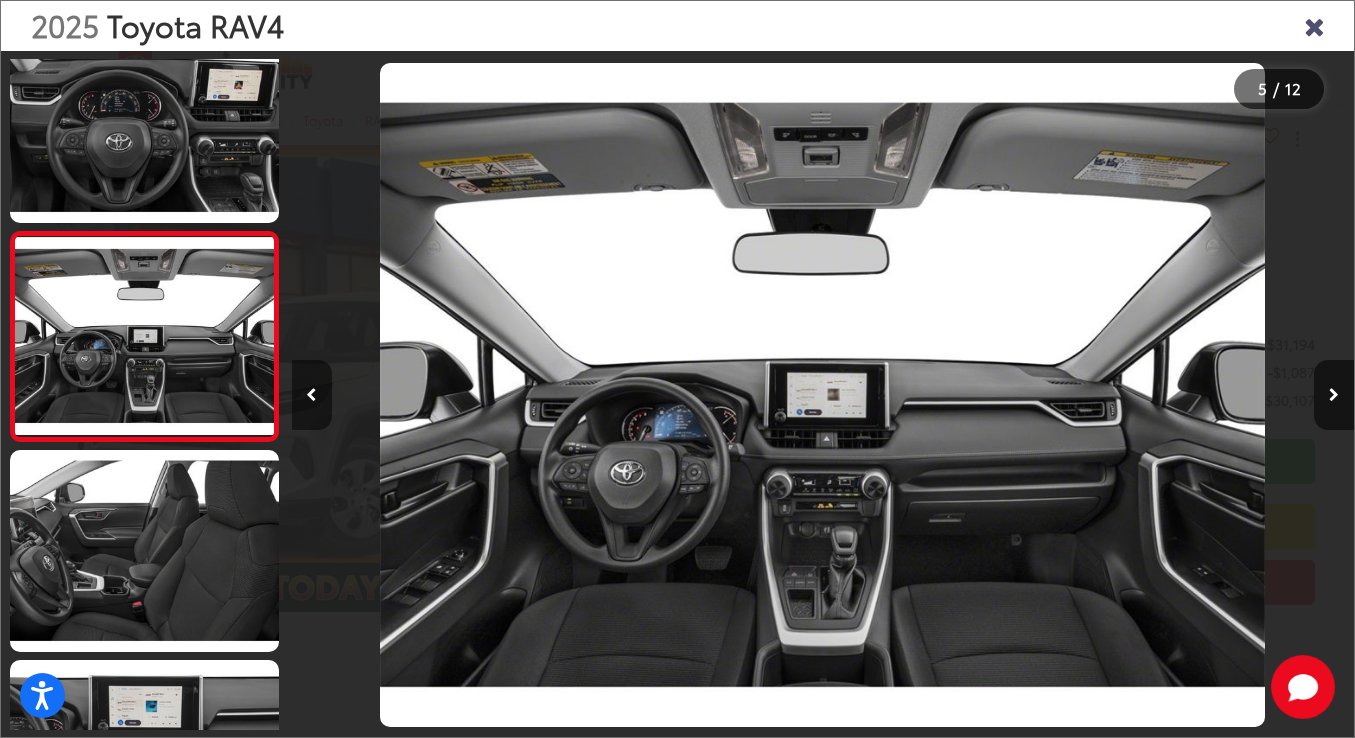 click at bounding box center [311, 395] 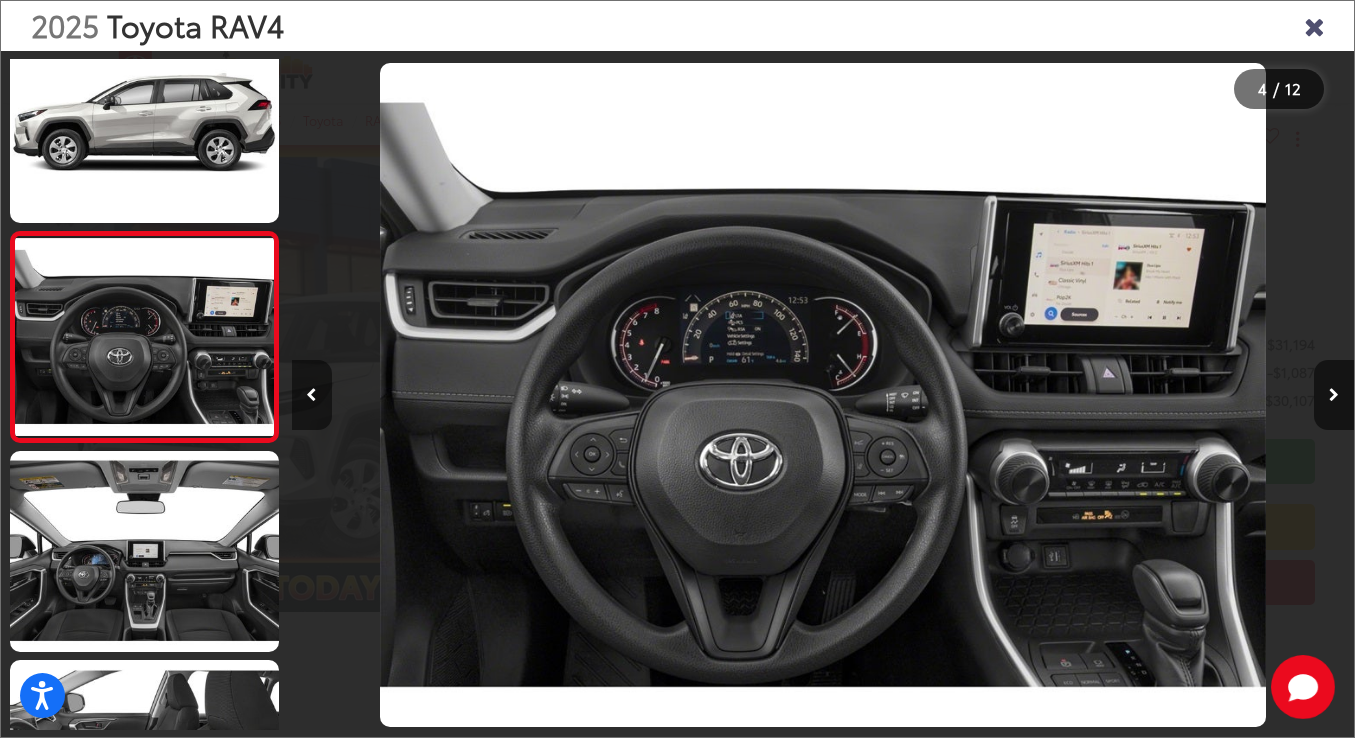 click at bounding box center [311, 395] 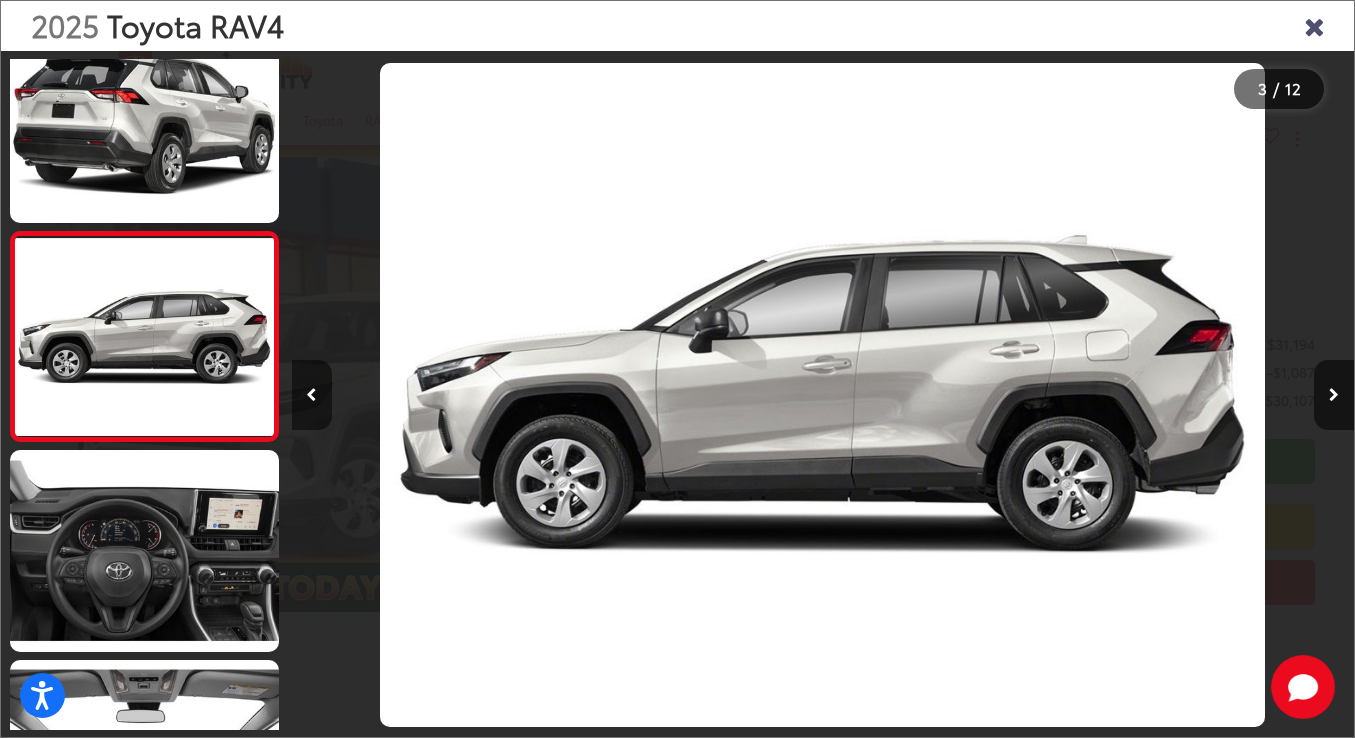 click at bounding box center [312, 395] 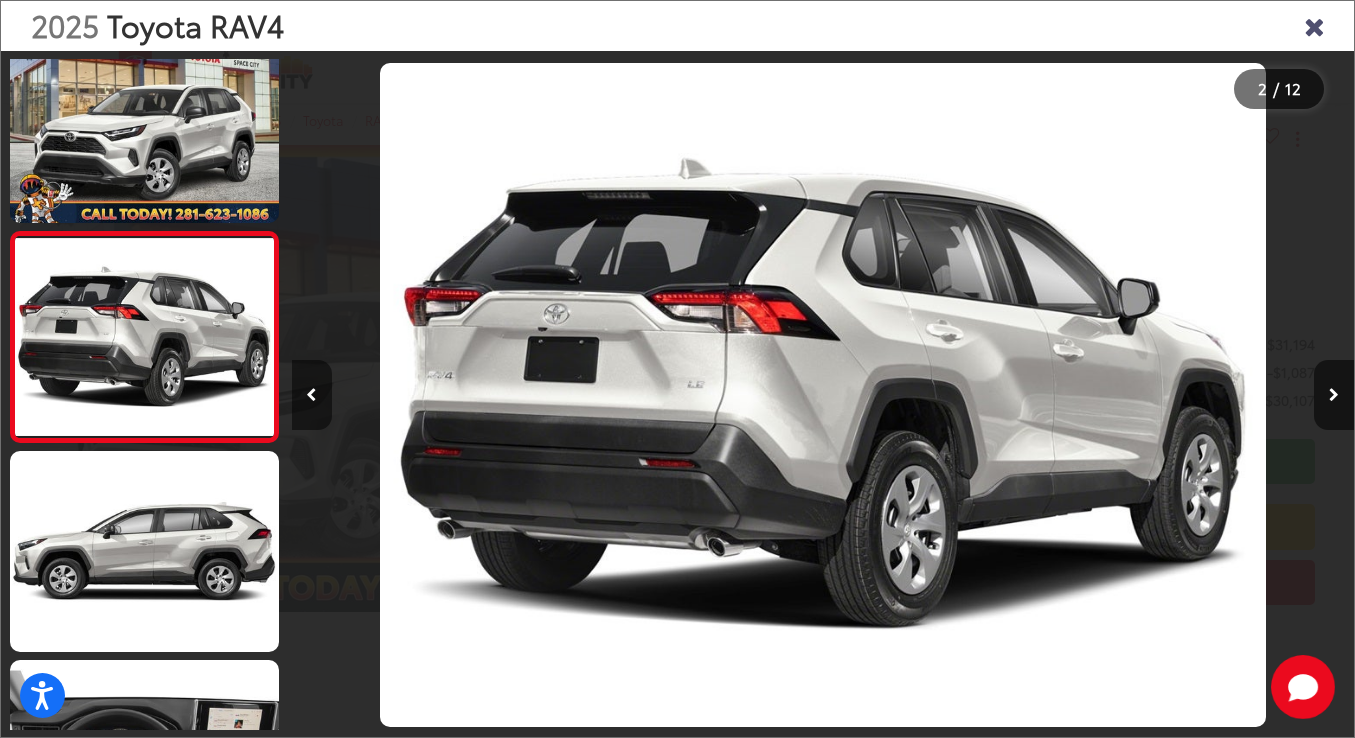 click at bounding box center [311, 395] 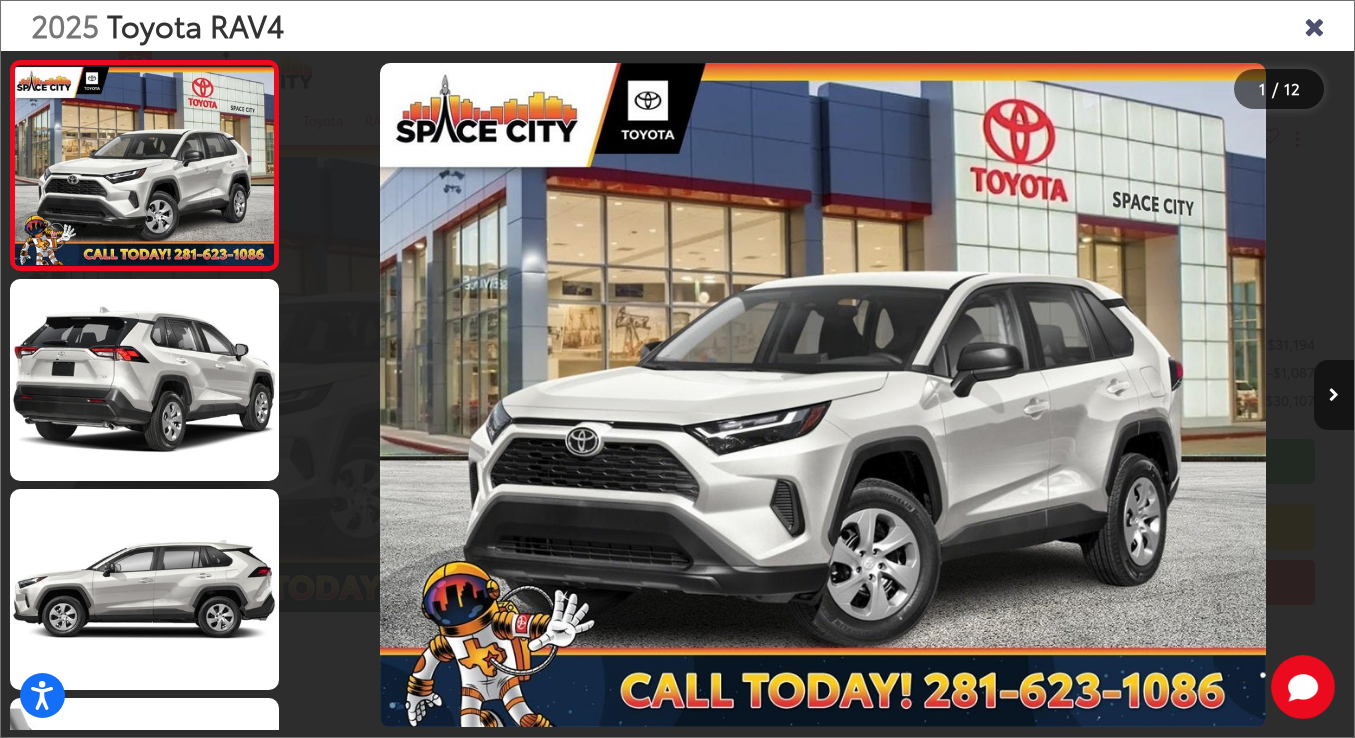 click at bounding box center [425, 395] 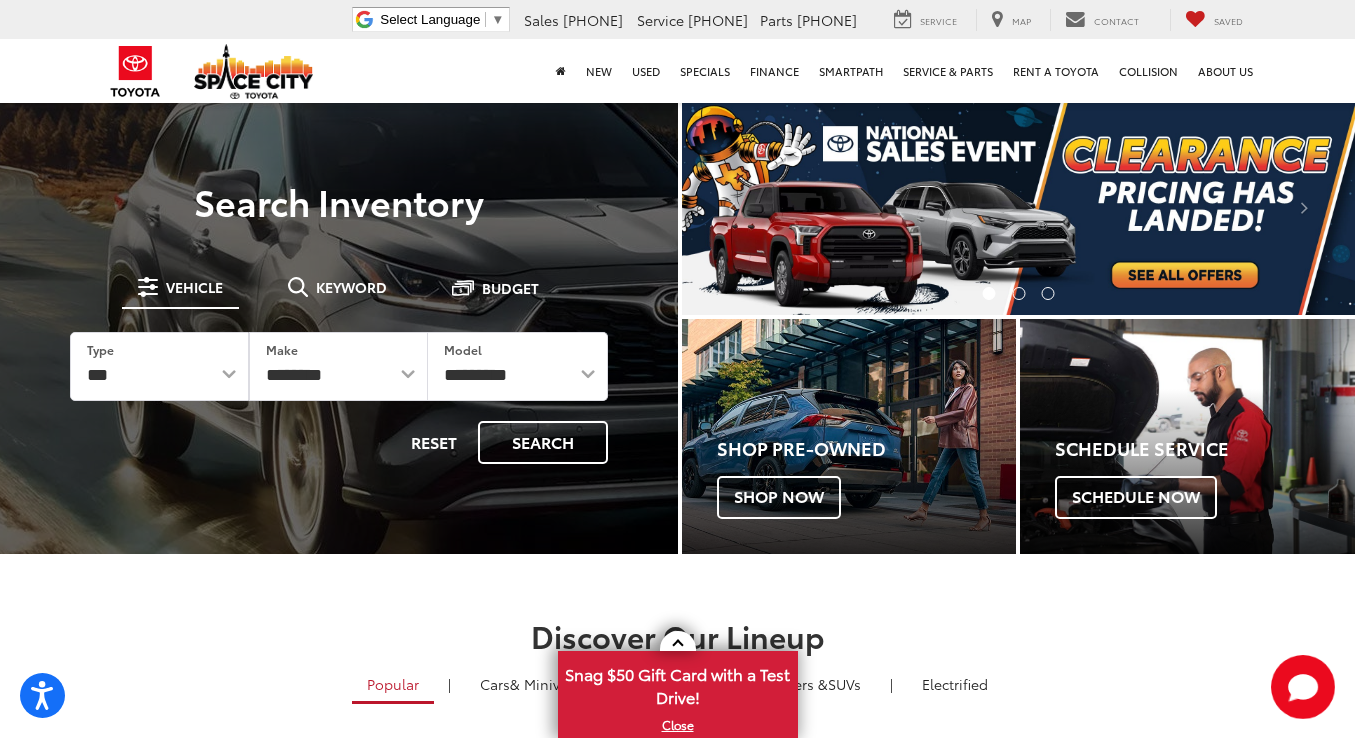 scroll, scrollTop: 0, scrollLeft: 0, axis: both 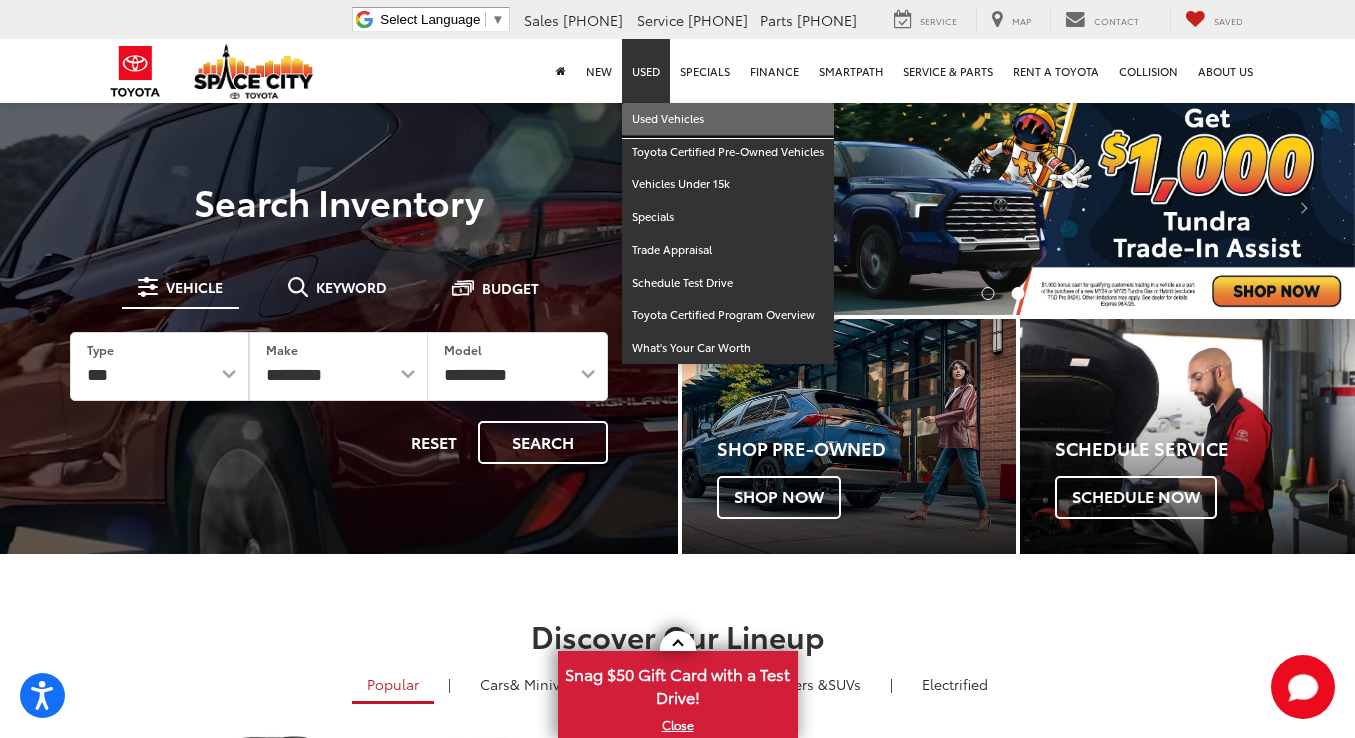 click on "Used Vehicles" at bounding box center (728, 119) 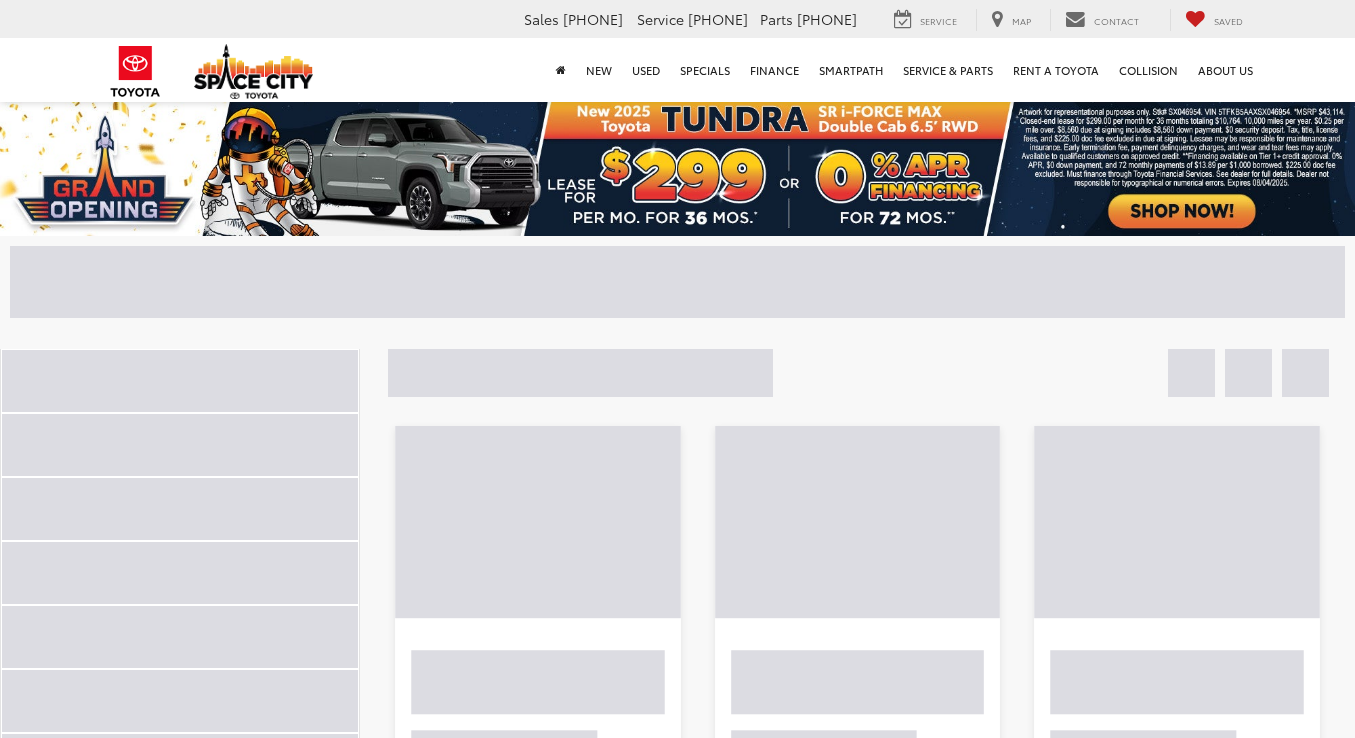 scroll, scrollTop: 0, scrollLeft: 0, axis: both 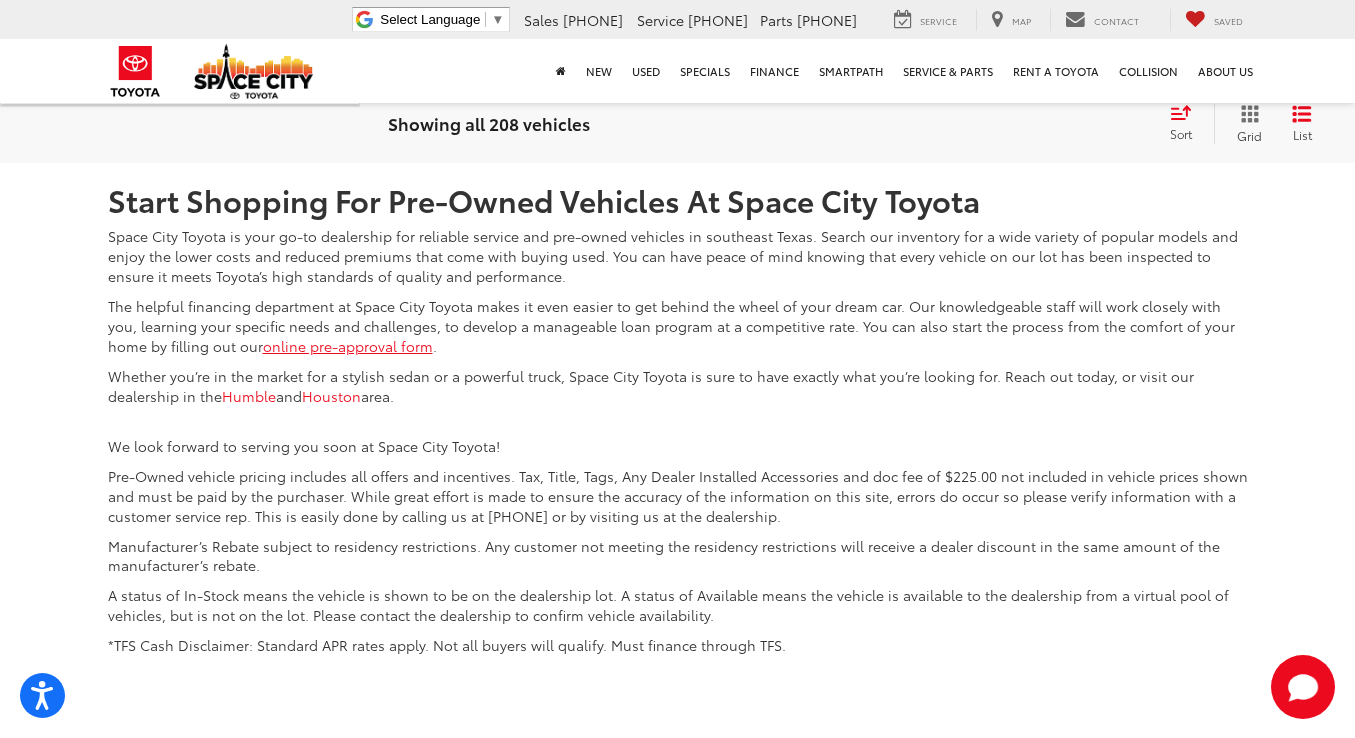 click on "2" at bounding box center (981, 14) 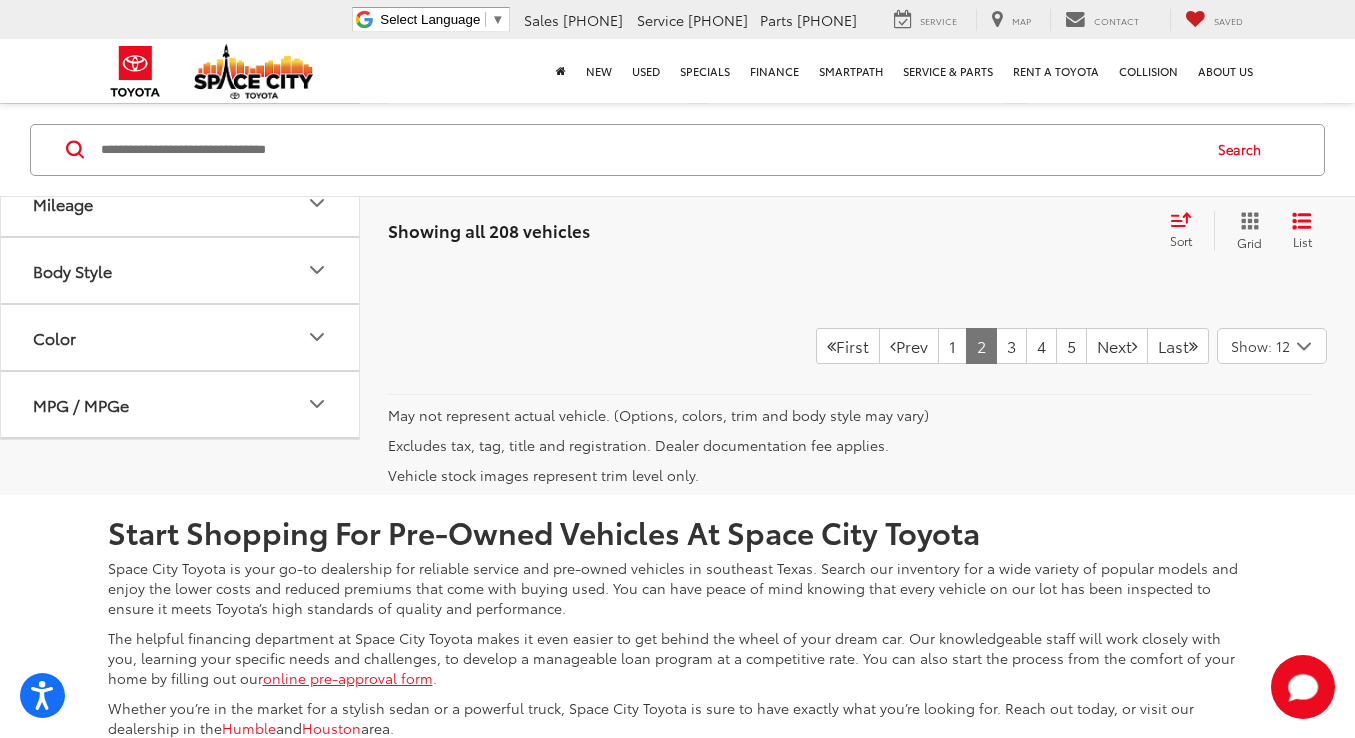scroll, scrollTop: 4326, scrollLeft: 0, axis: vertical 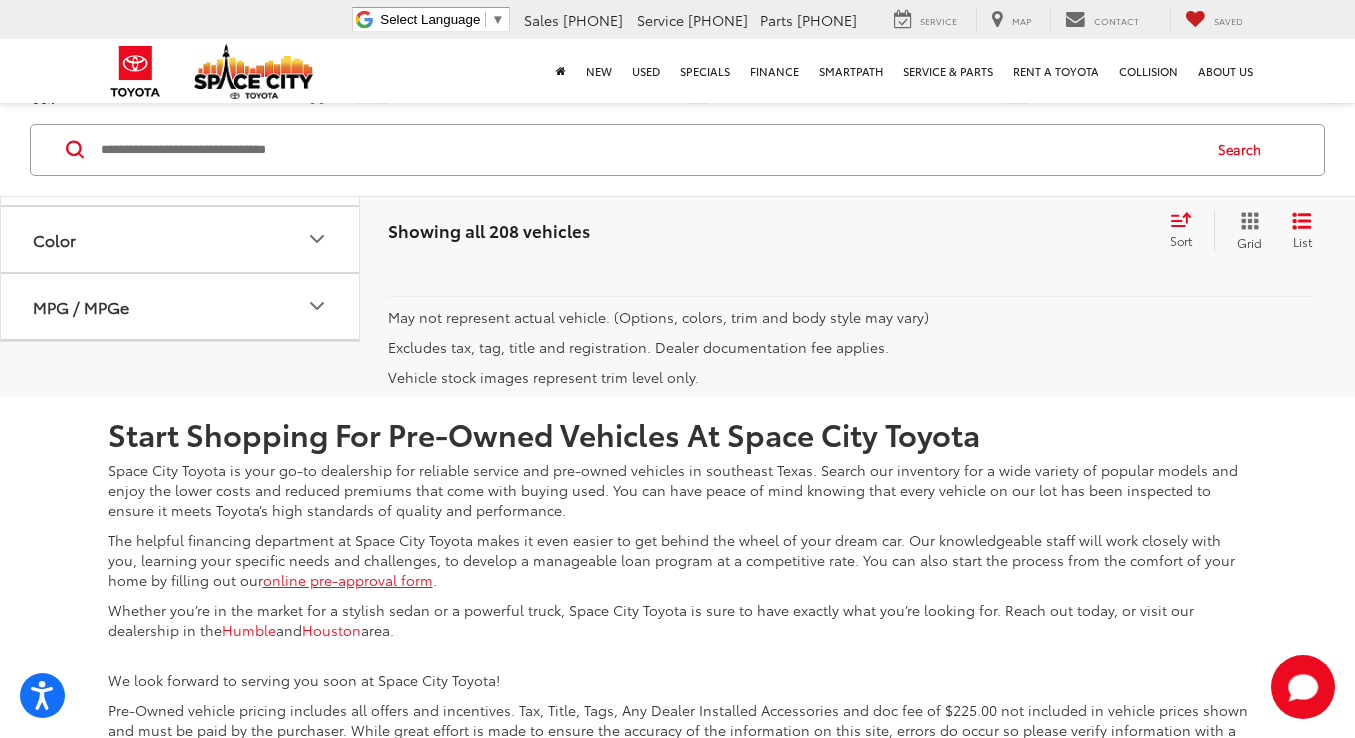 click on "3" at bounding box center (1011, 248) 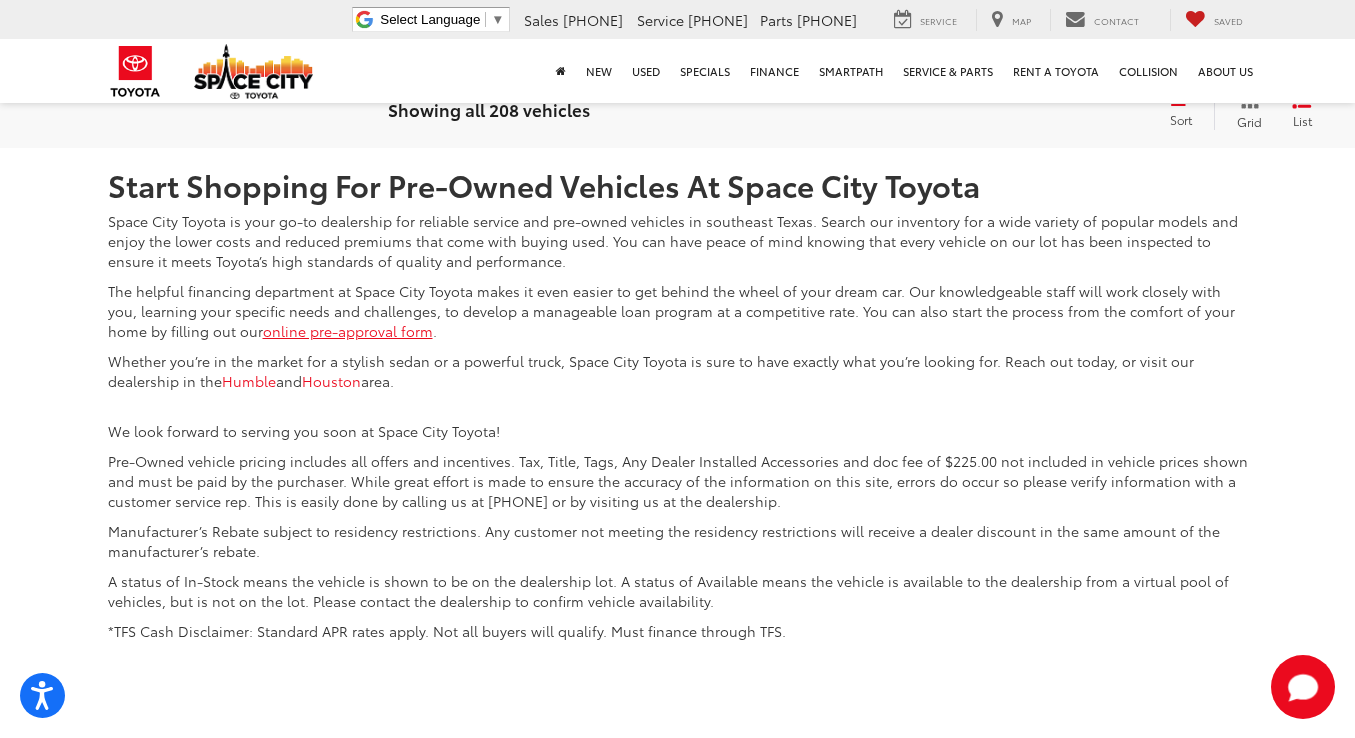 scroll, scrollTop: 4593, scrollLeft: 0, axis: vertical 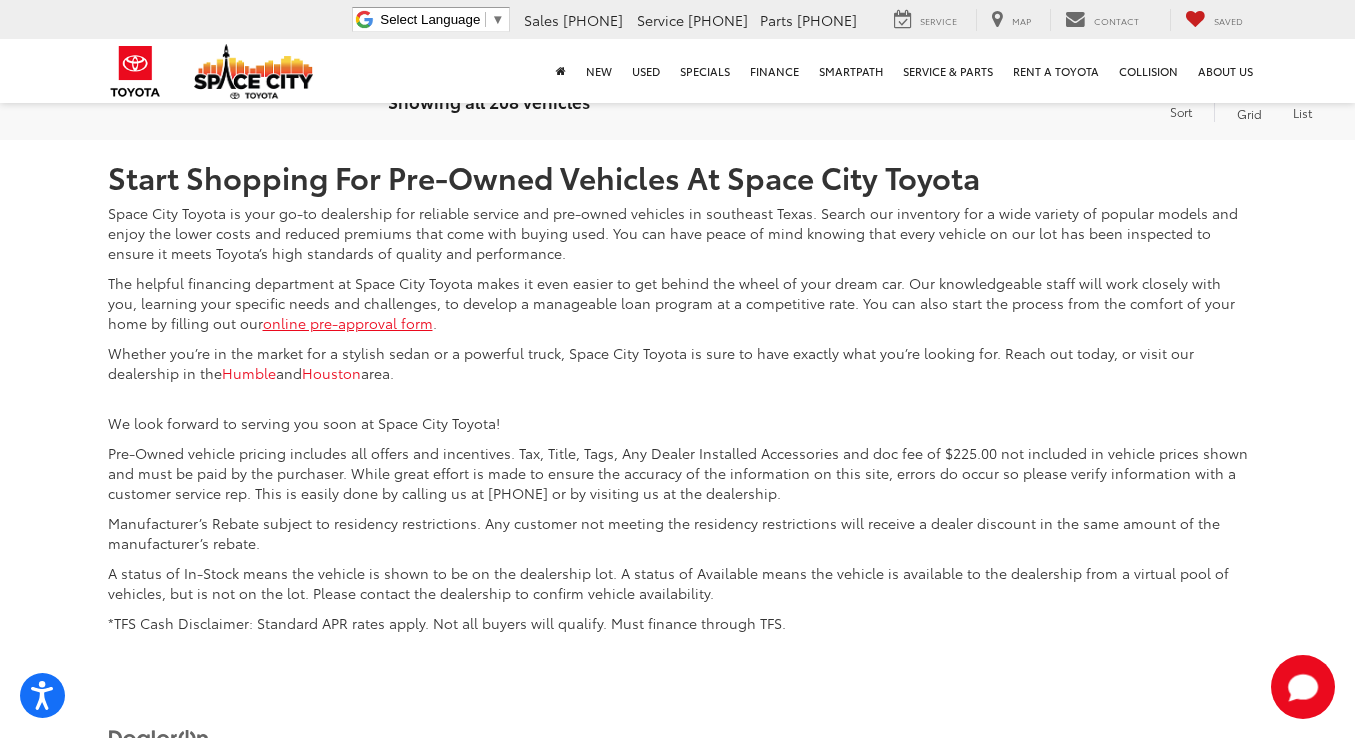 click on "4" at bounding box center (1041, -9) 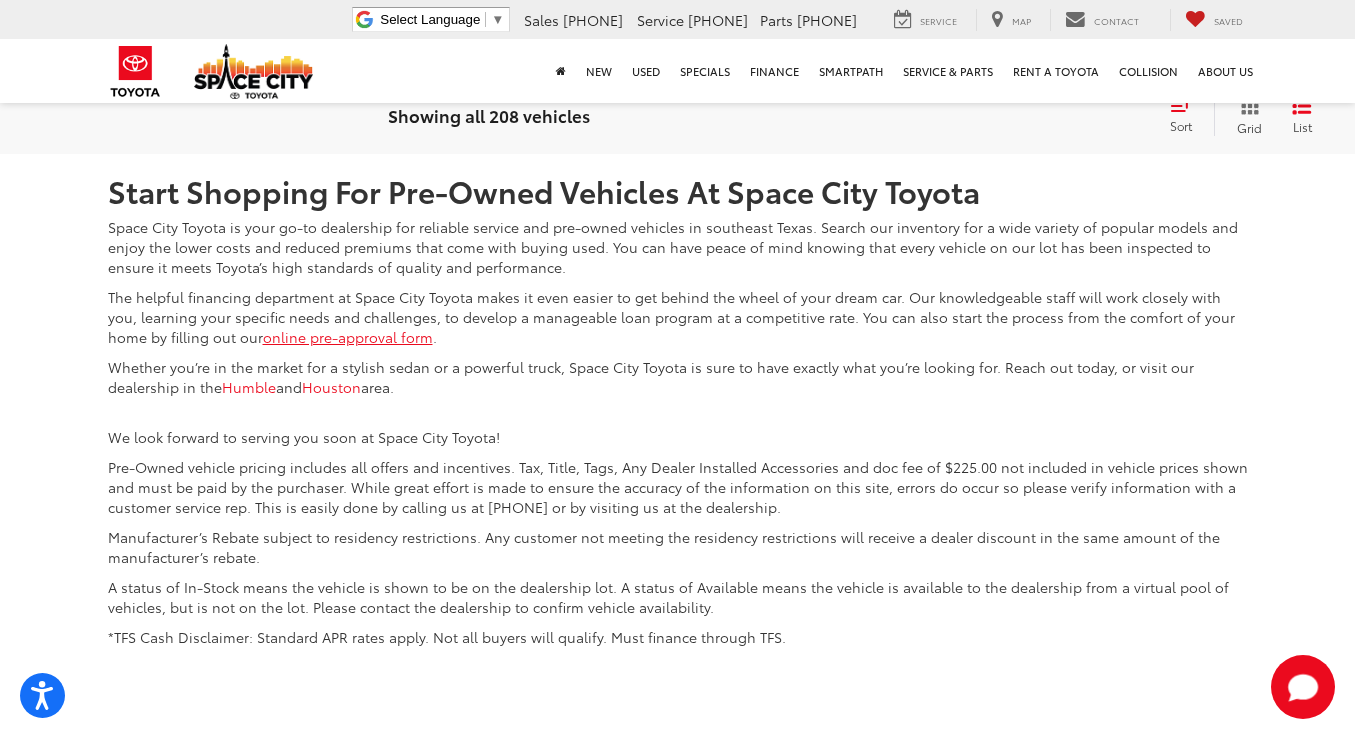 scroll, scrollTop: 4633, scrollLeft: 0, axis: vertical 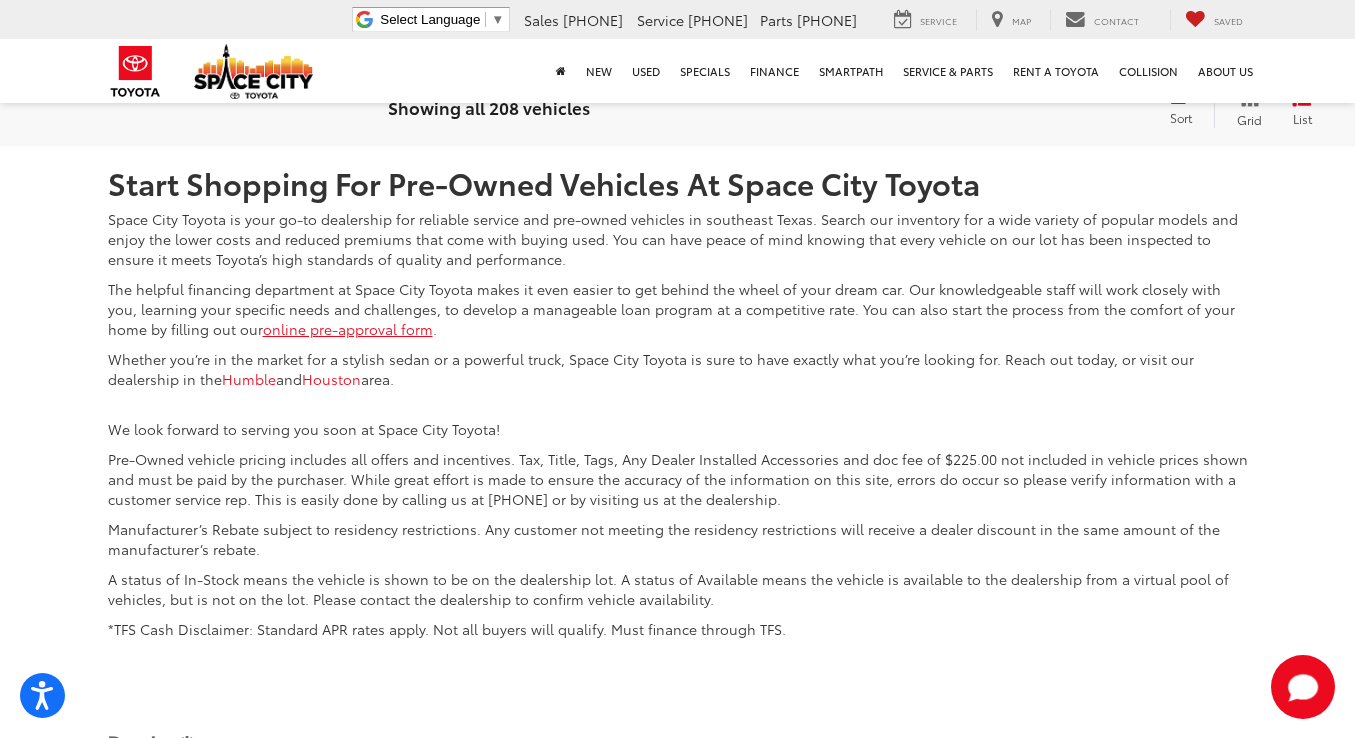 click on "5" at bounding box center [1041, -3] 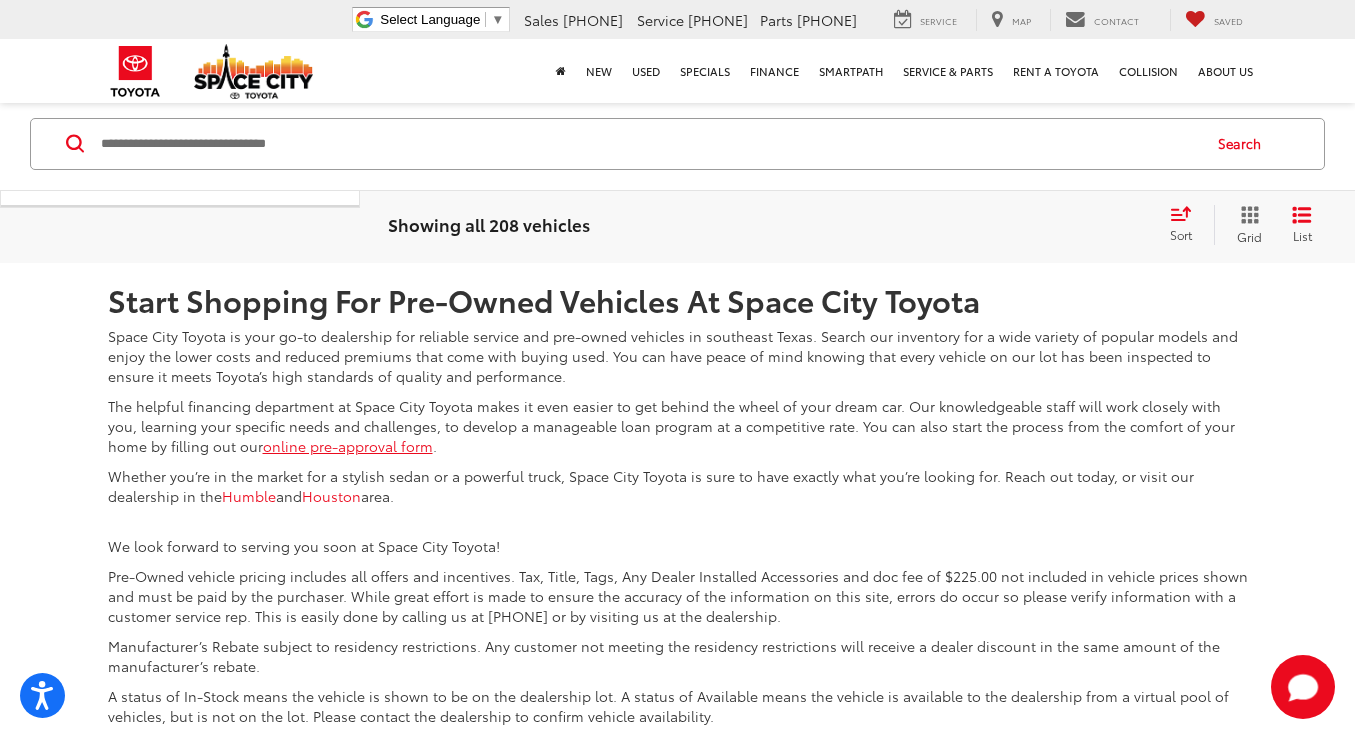 scroll, scrollTop: 4517, scrollLeft: 0, axis: vertical 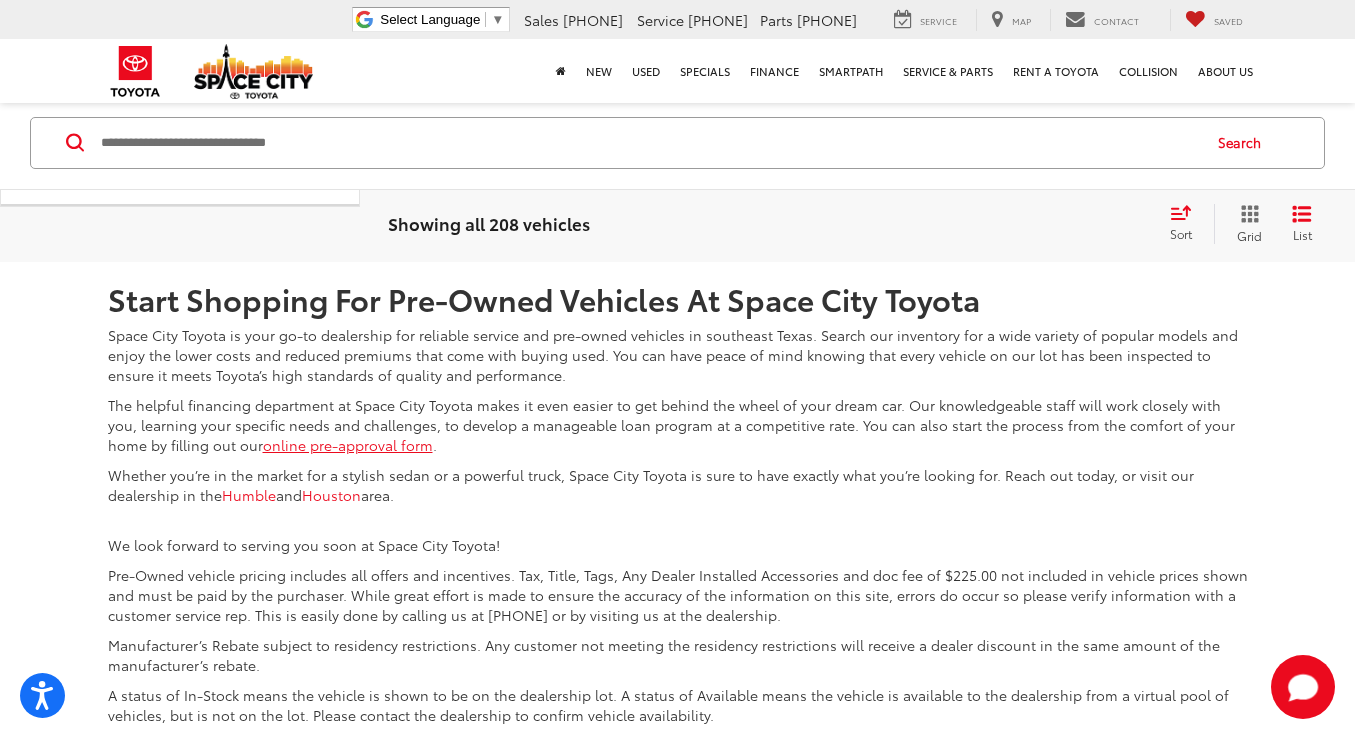 click on "6" at bounding box center (1041, 113) 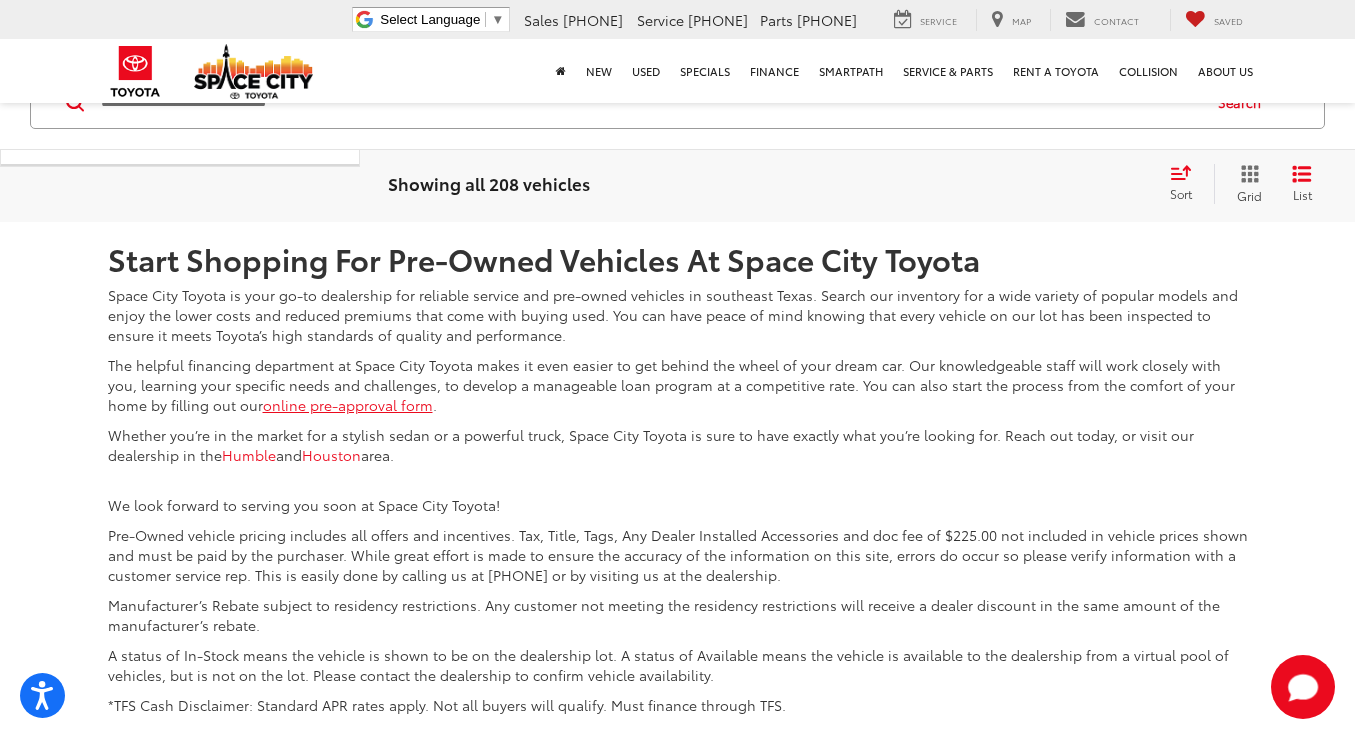 scroll, scrollTop: 4495, scrollLeft: 0, axis: vertical 